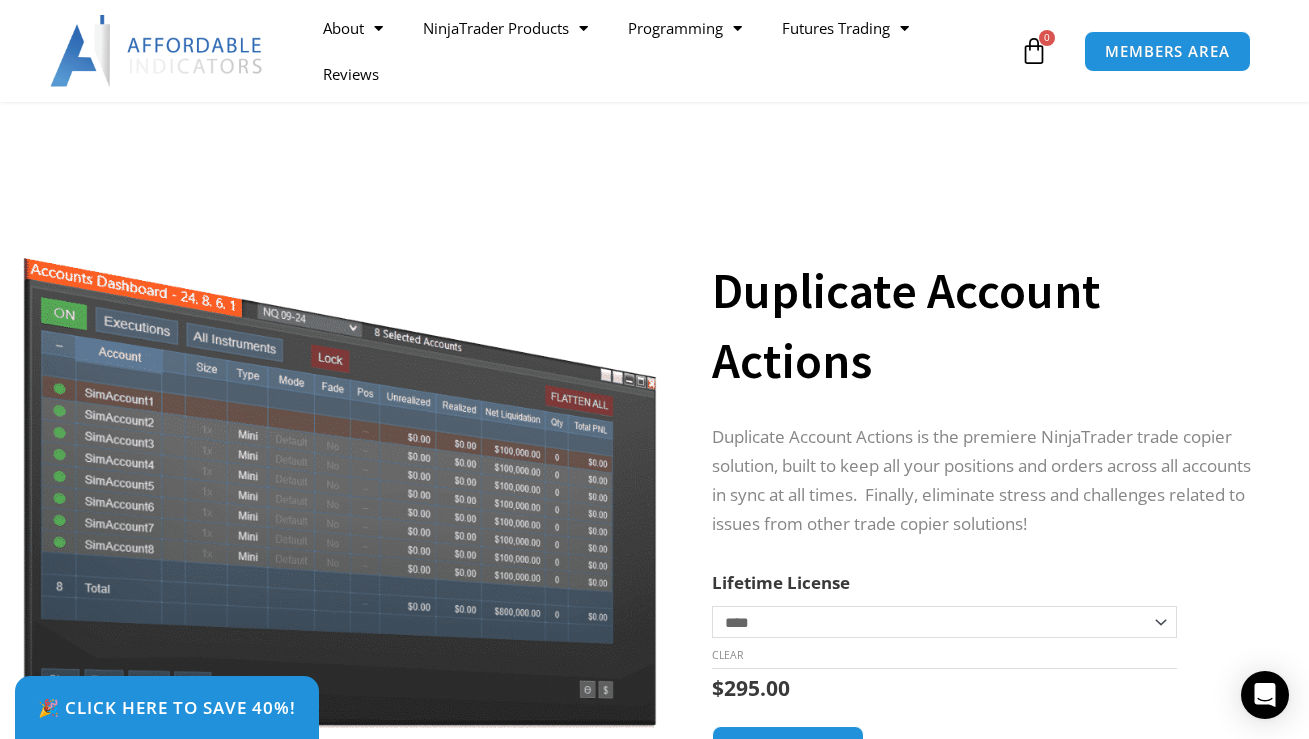 scroll, scrollTop: 1792, scrollLeft: 0, axis: vertical 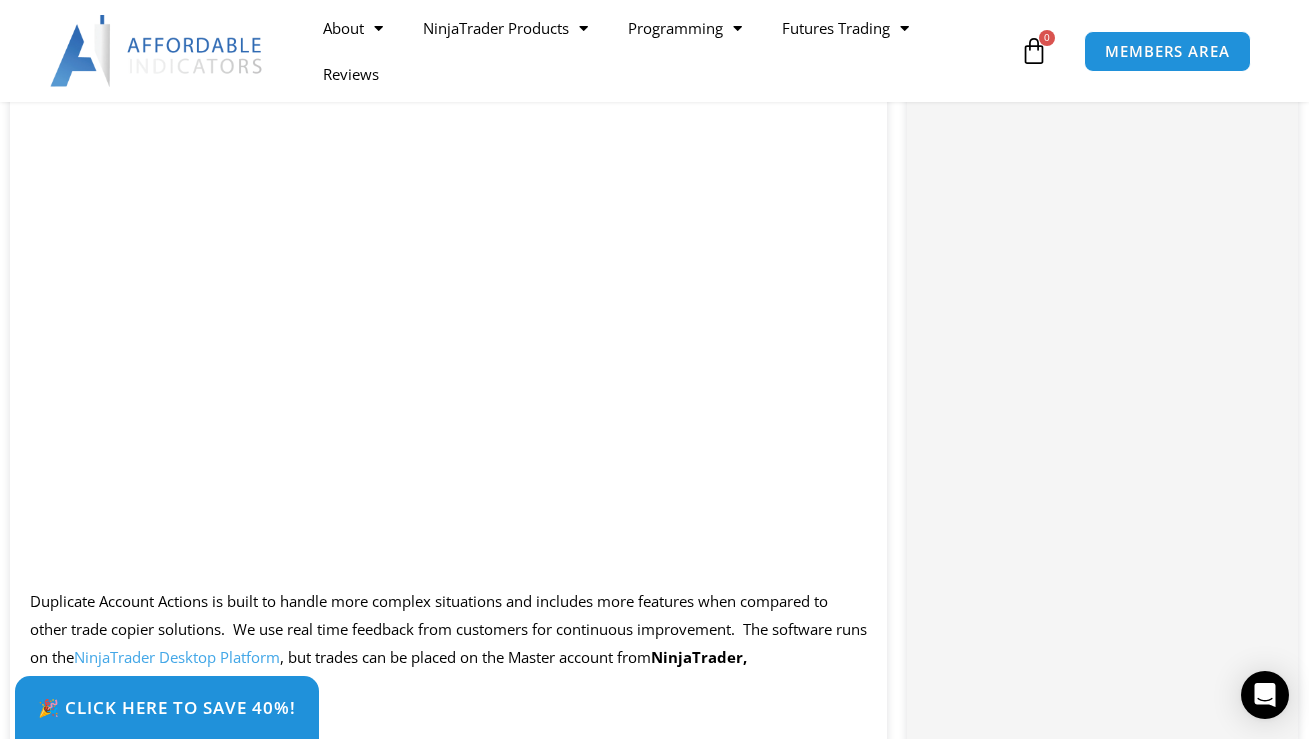 click on "Categories:   Indicators ,  Trade Copier             Buy With Confidence We have a strong foundation with over 12 years of experience serving thousands of NinjaTrader users.                                                  Contact Our Team           We would love to hear from you! The best way to reach us immediately is using the circular help button in the bottom right corner of this page.                 Facebook-f             Youtube             Instagram" at bounding box center [1102, 1412] 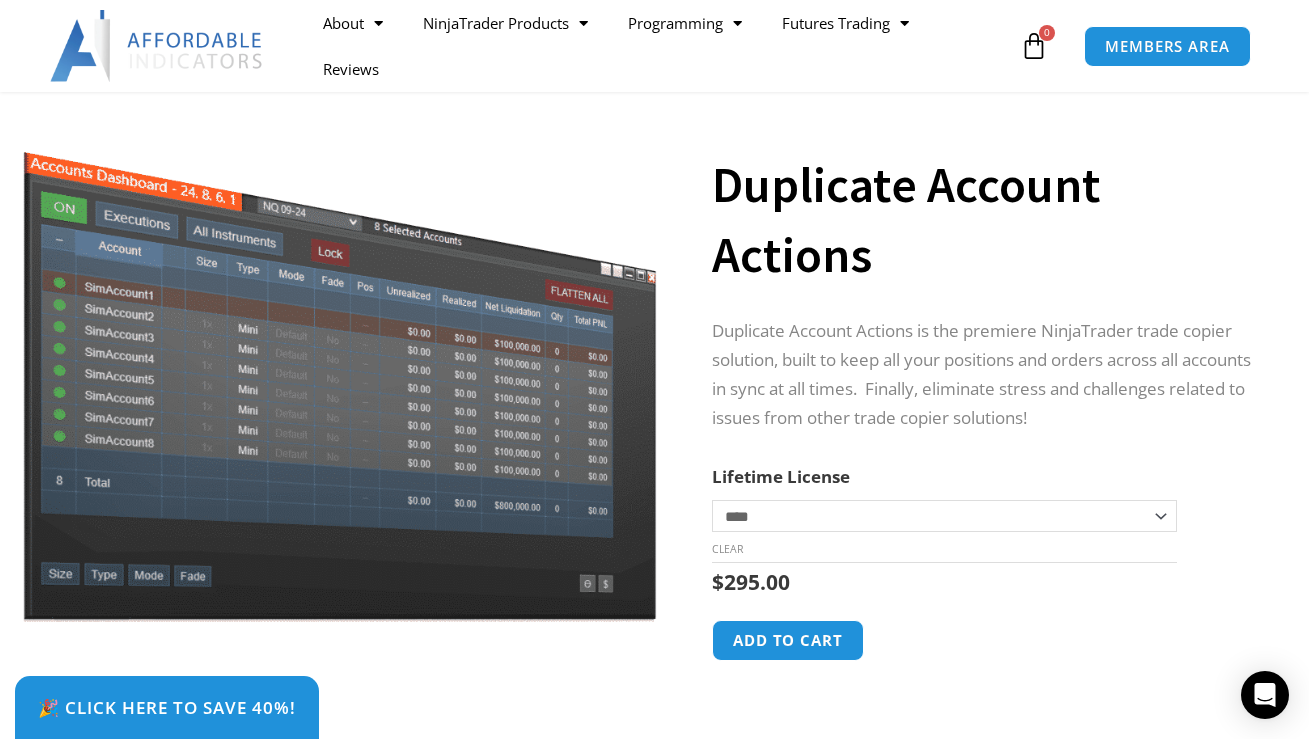 scroll, scrollTop: 127, scrollLeft: 0, axis: vertical 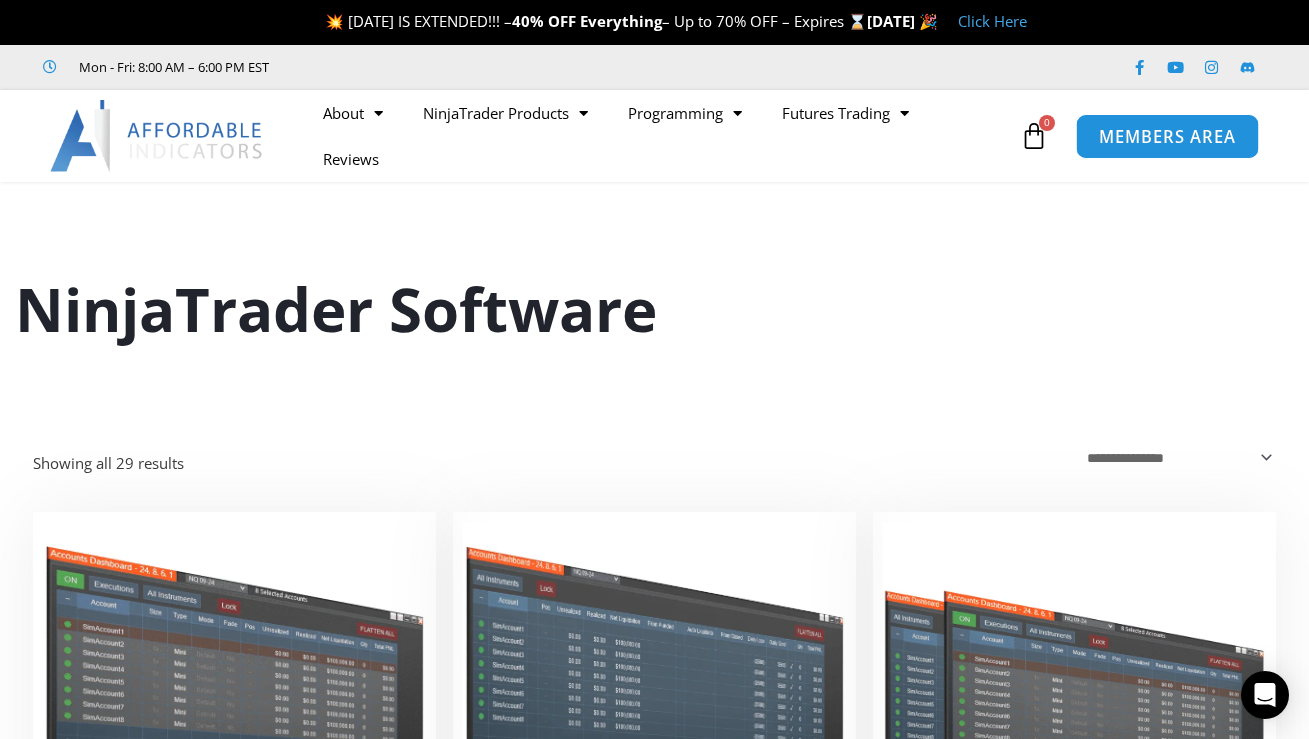 click on "MEMBERS AREA" at bounding box center (1167, 136) 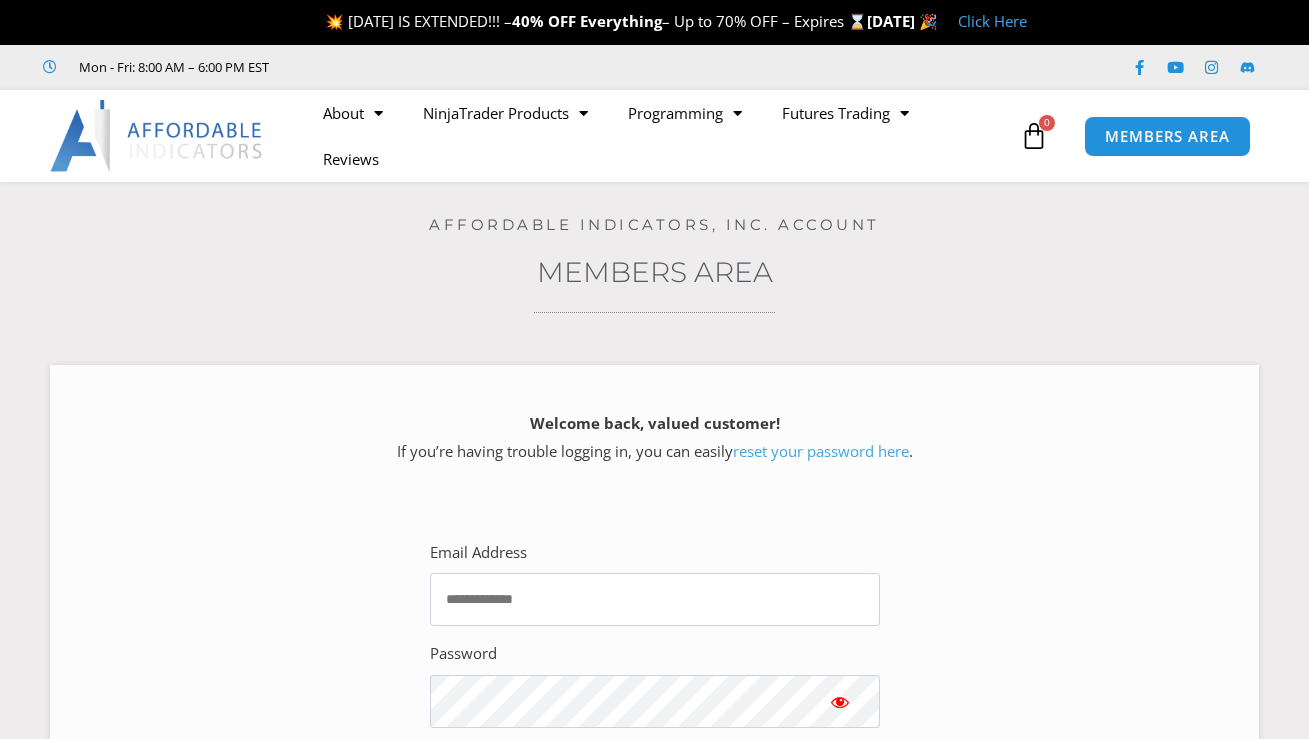scroll, scrollTop: 0, scrollLeft: 0, axis: both 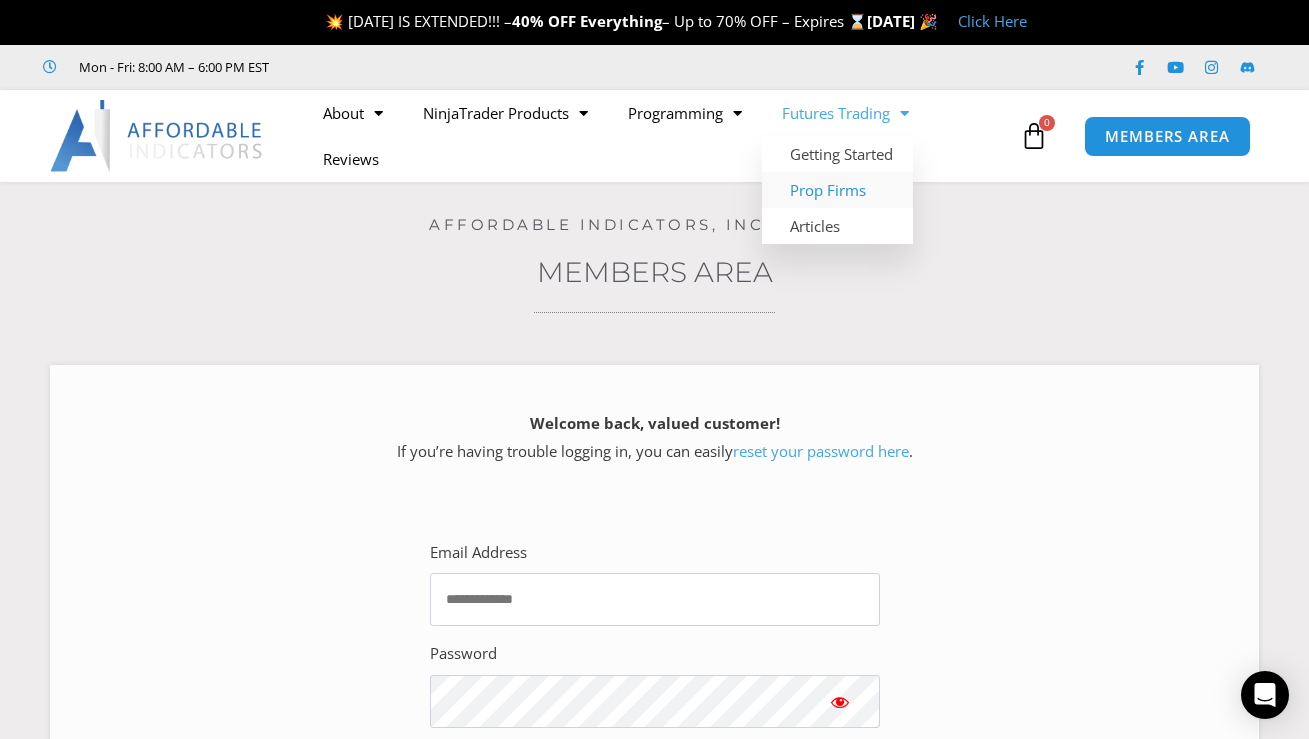 click on "Prop Firms" 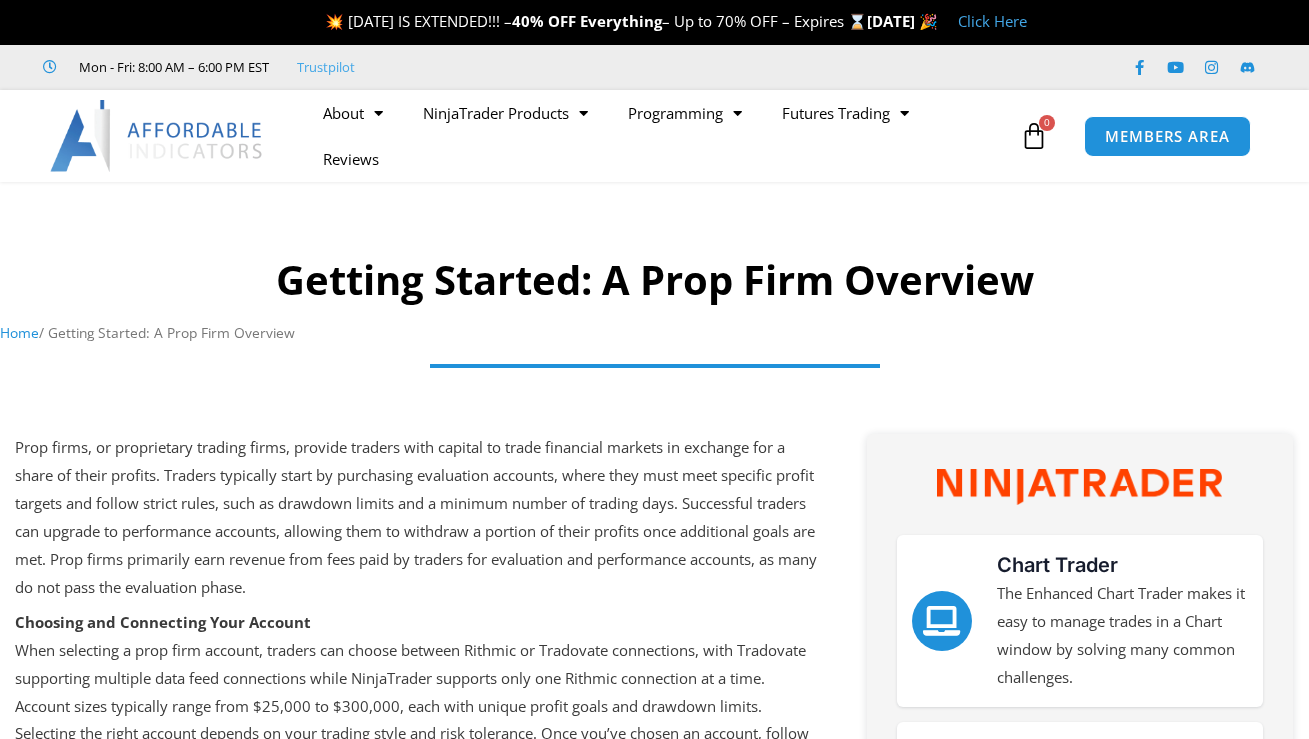 scroll, scrollTop: 122, scrollLeft: 0, axis: vertical 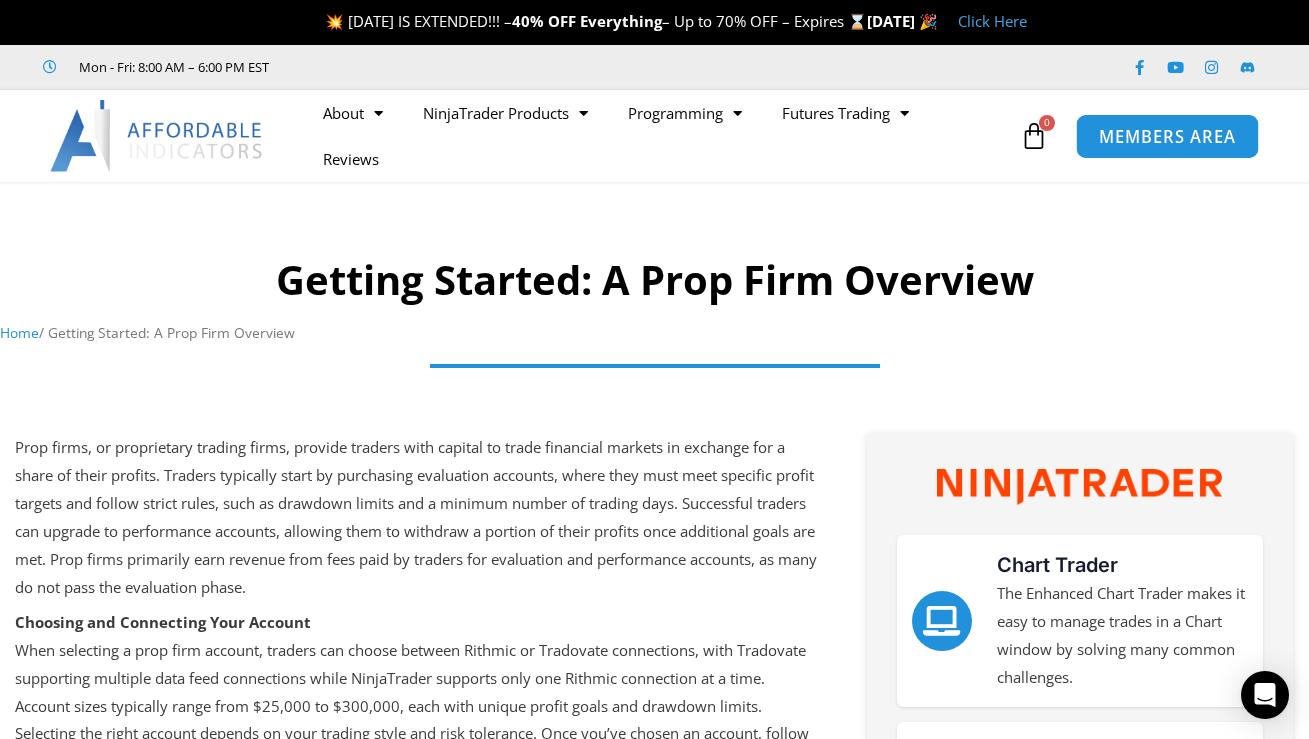 click on "MEMBERS AREA" at bounding box center (1167, 136) 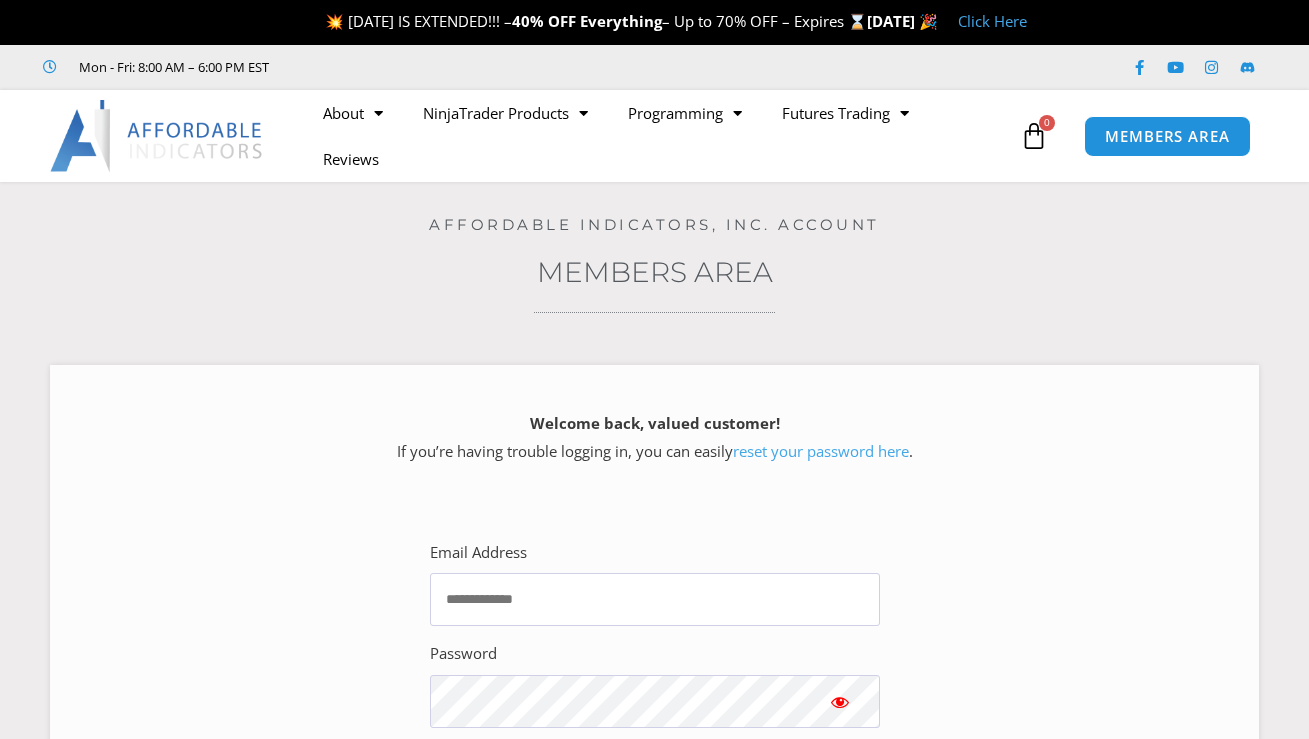 scroll, scrollTop: 0, scrollLeft: 0, axis: both 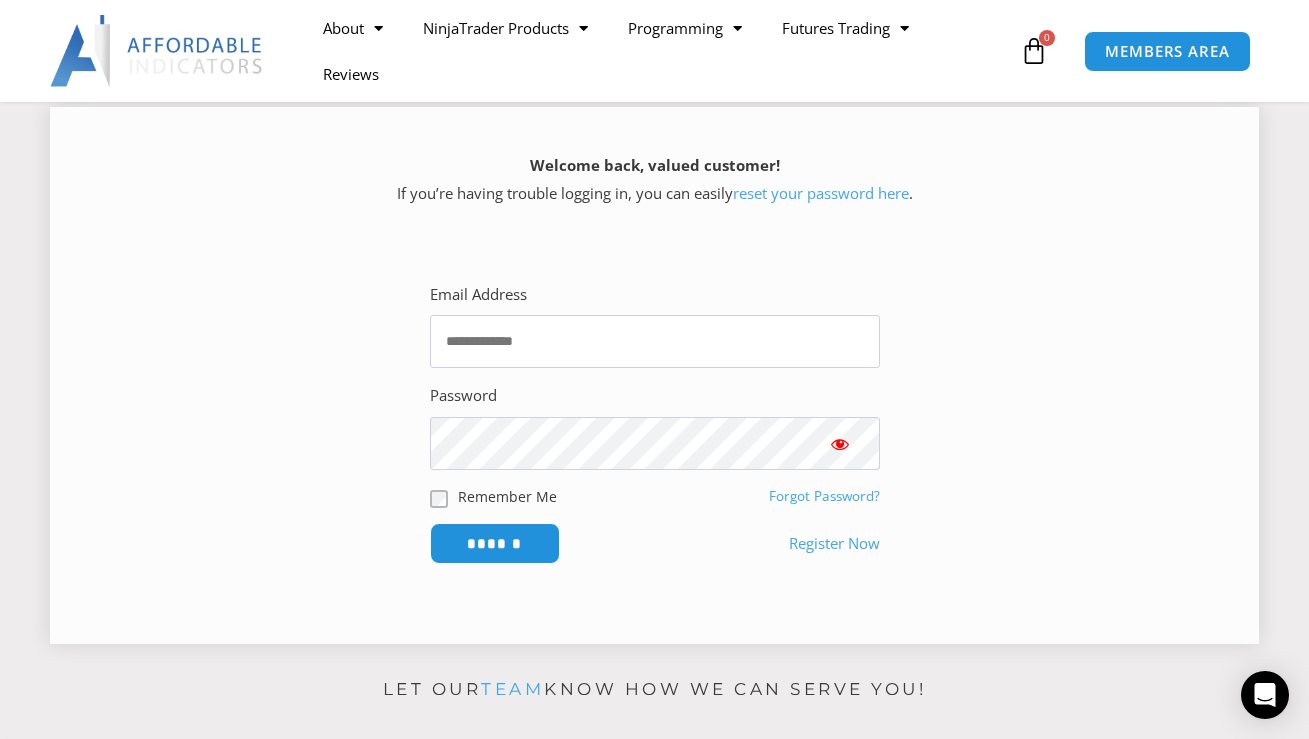 click on "Register Now" at bounding box center [834, 544] 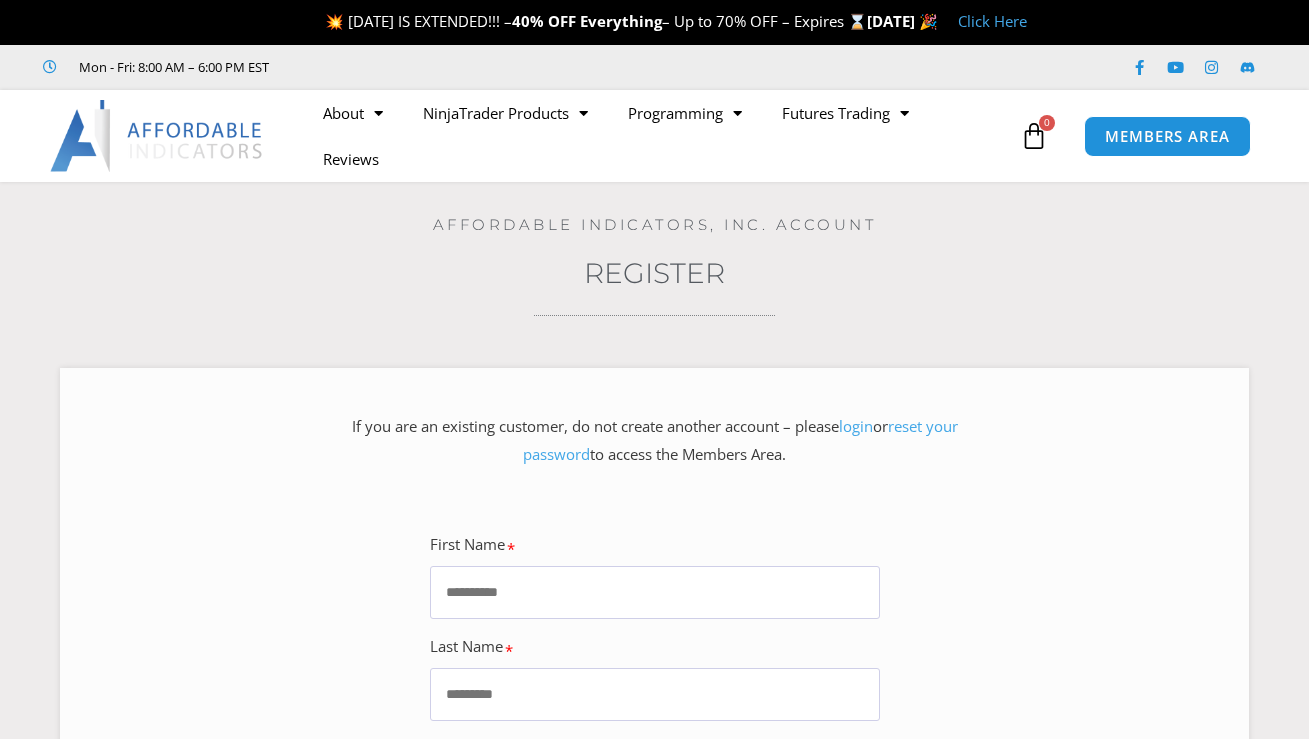 scroll, scrollTop: 0, scrollLeft: 0, axis: both 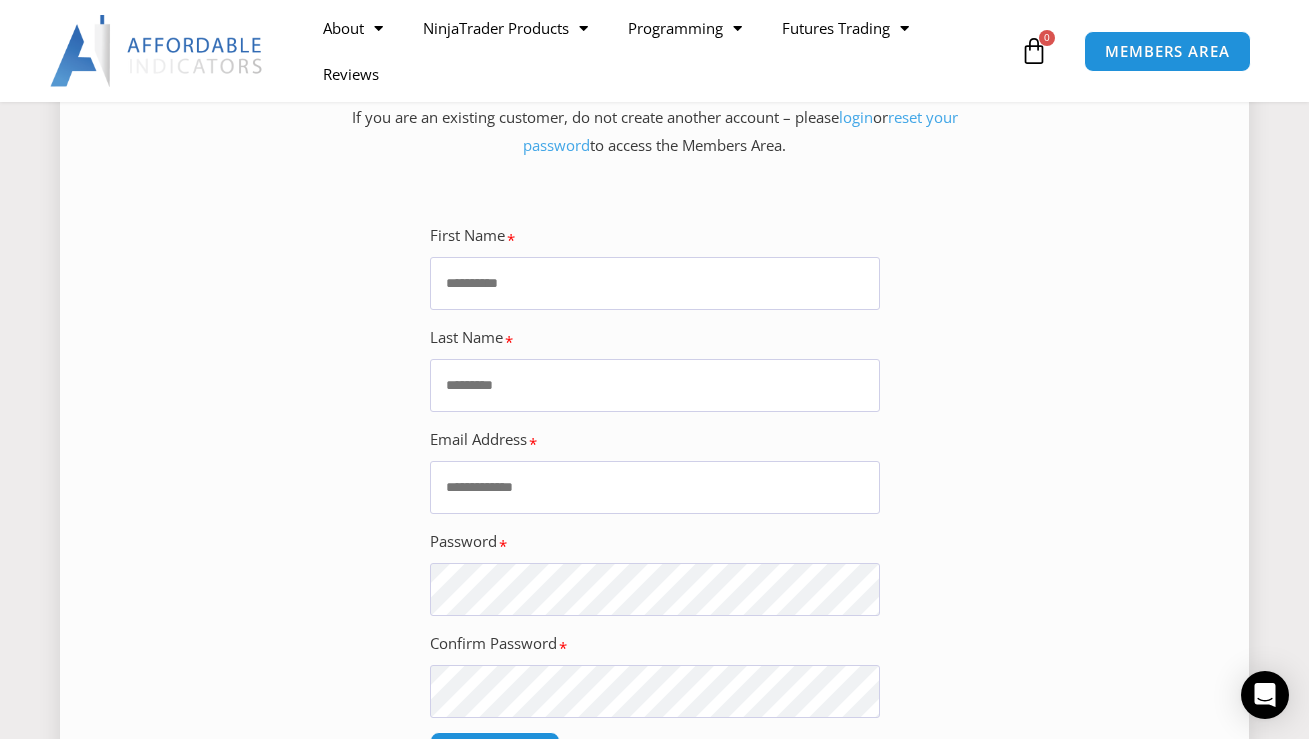 click on "First Name" at bounding box center (655, 283) 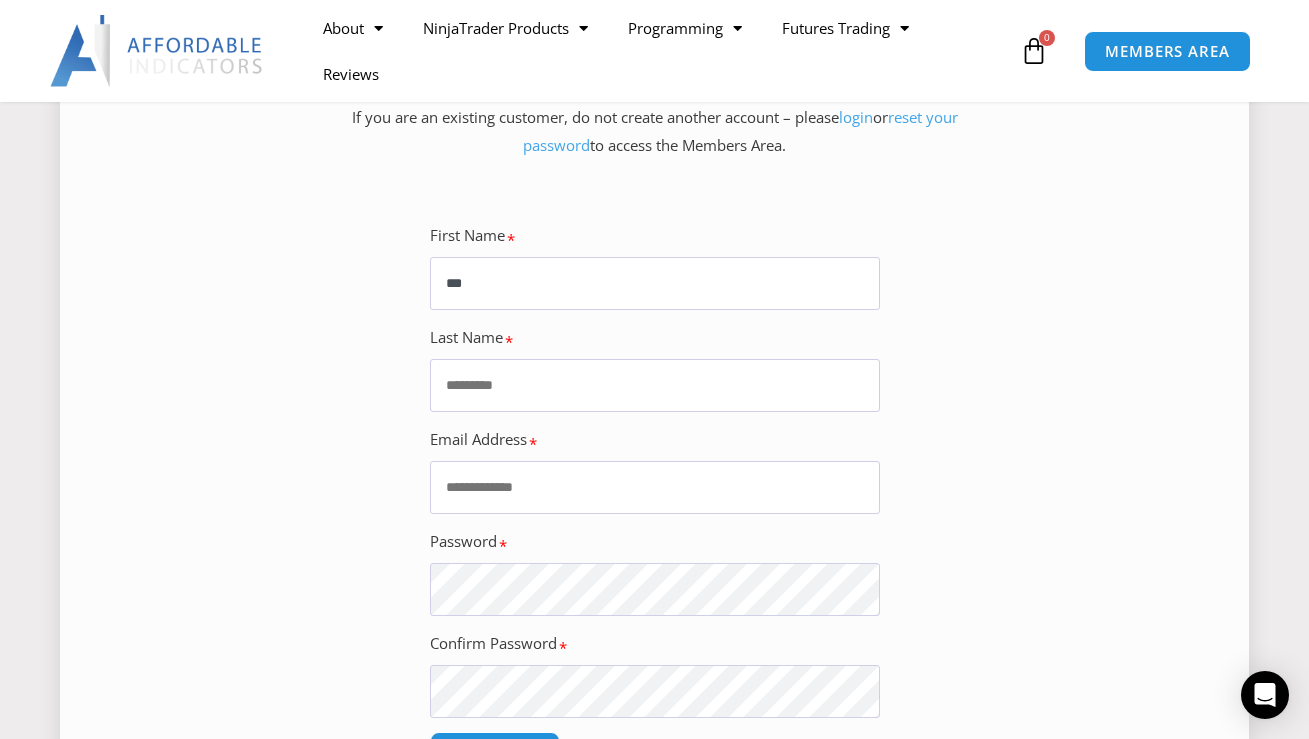 click on "***" at bounding box center (655, 283) 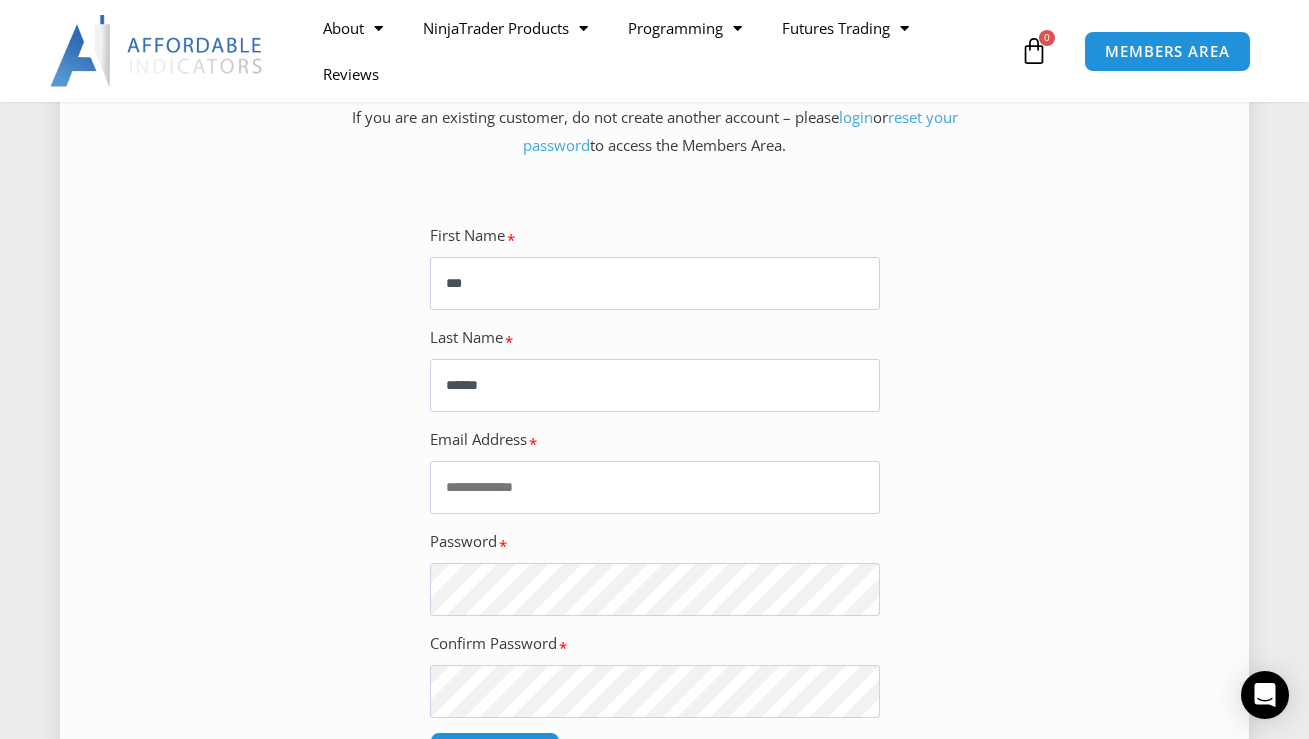 type on "******" 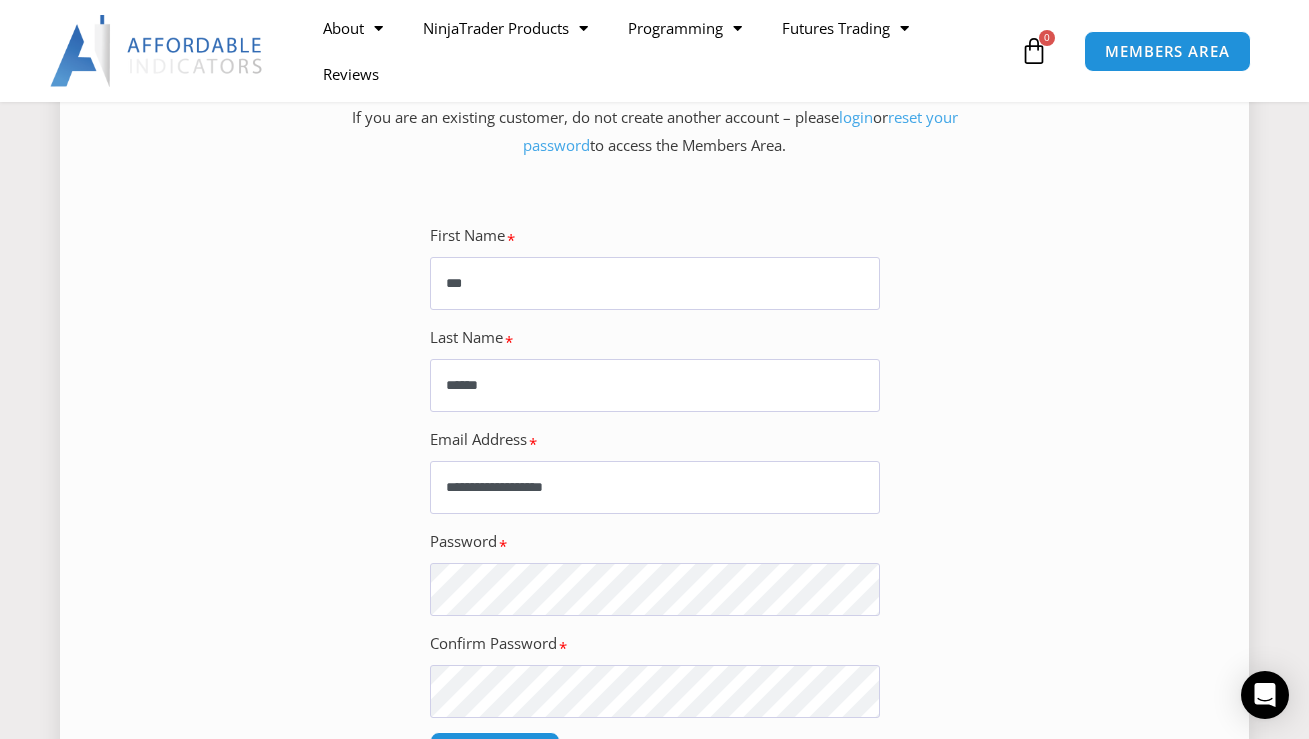 type on "**********" 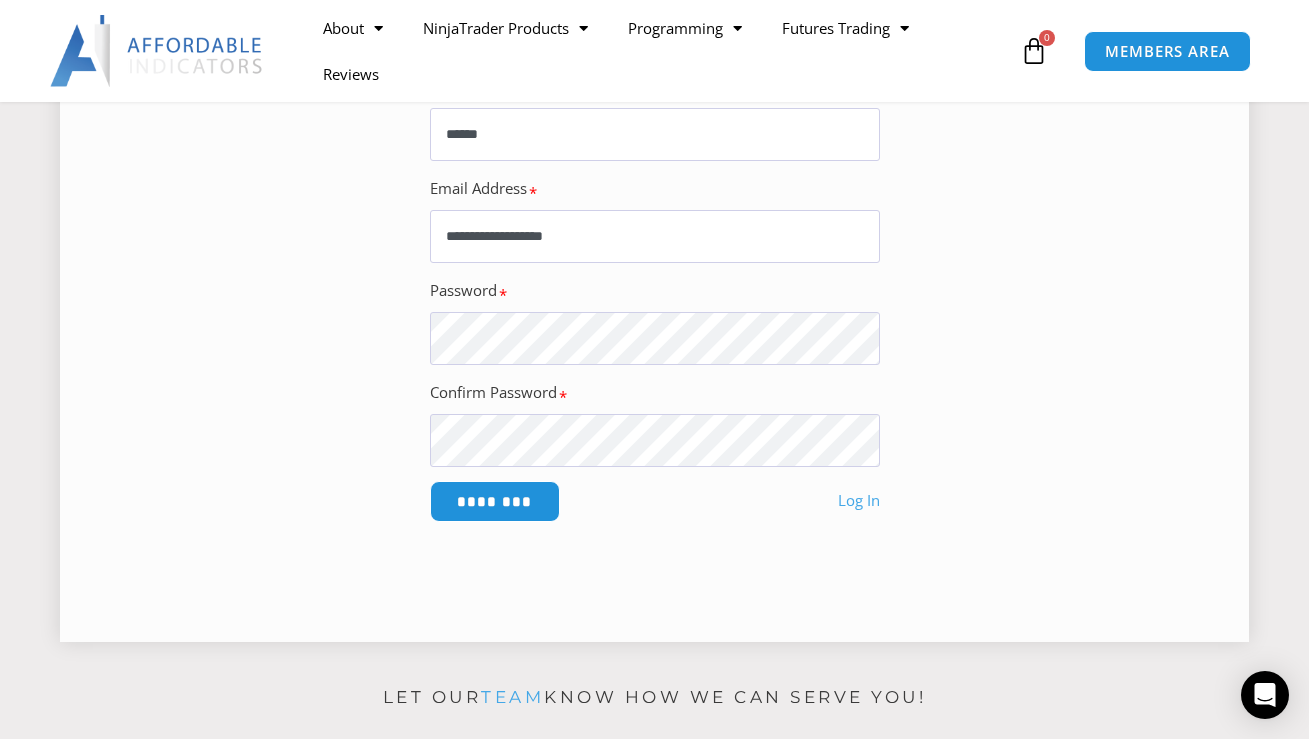 scroll, scrollTop: 555, scrollLeft: 0, axis: vertical 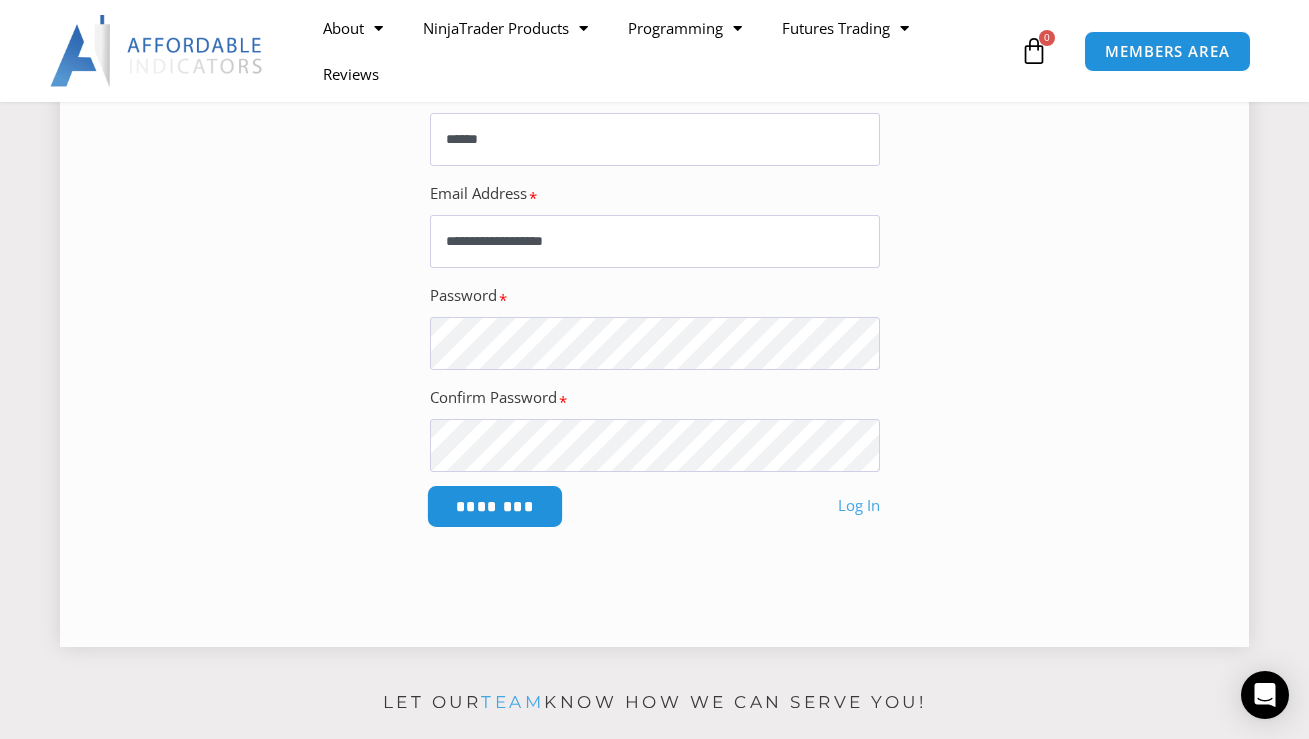 click on "********" at bounding box center (494, 506) 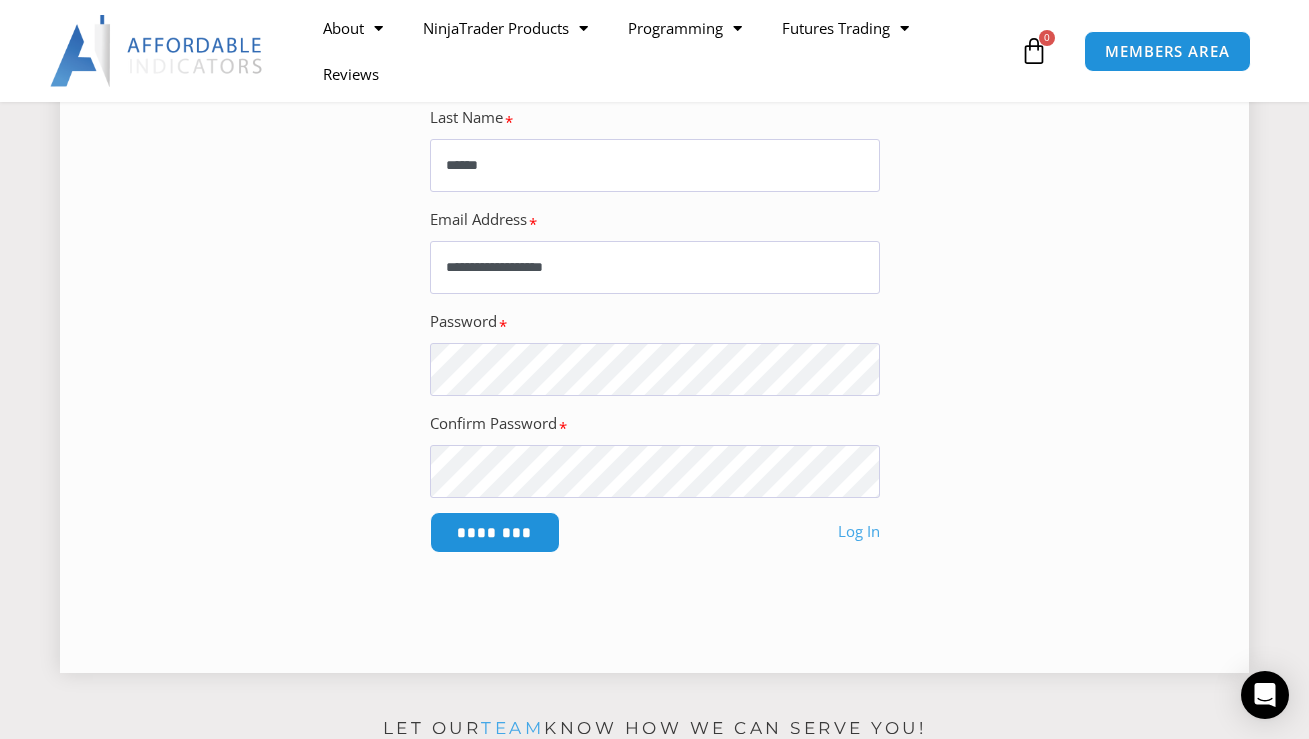 scroll, scrollTop: 522, scrollLeft: 0, axis: vertical 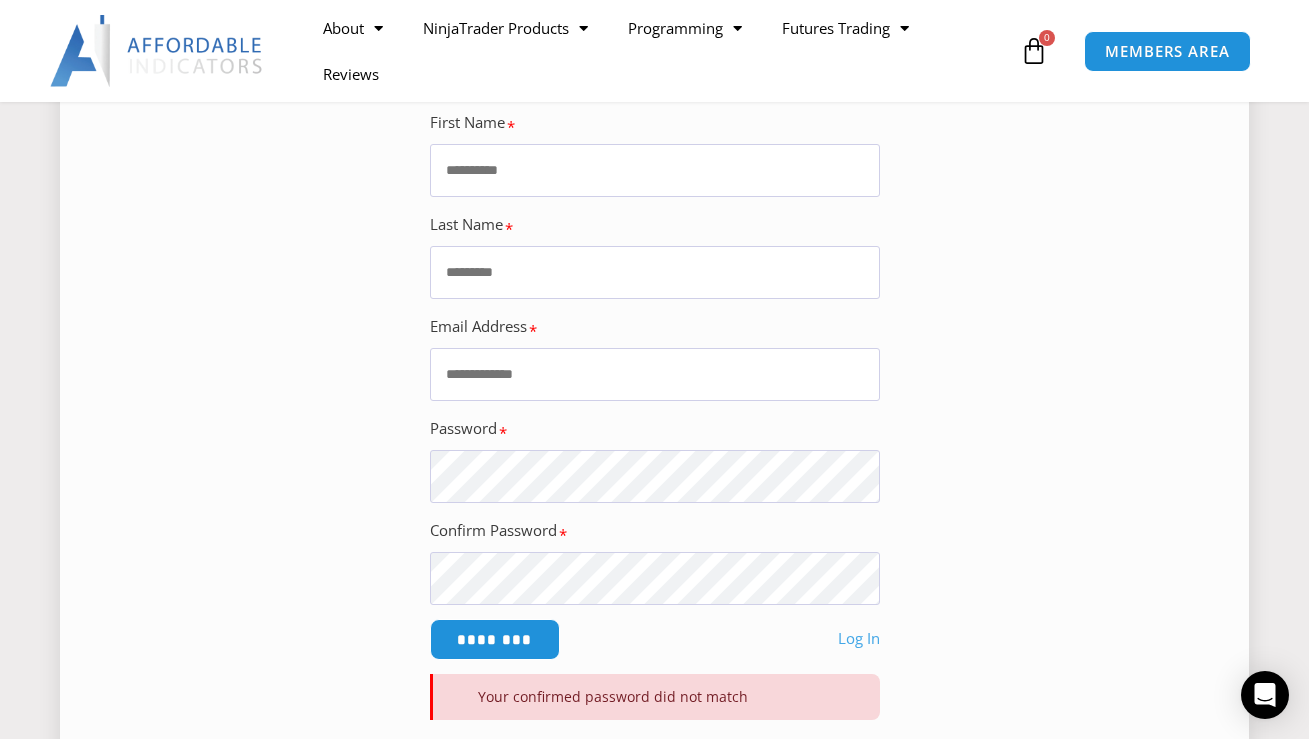 click on "First Name" at bounding box center [655, 170] 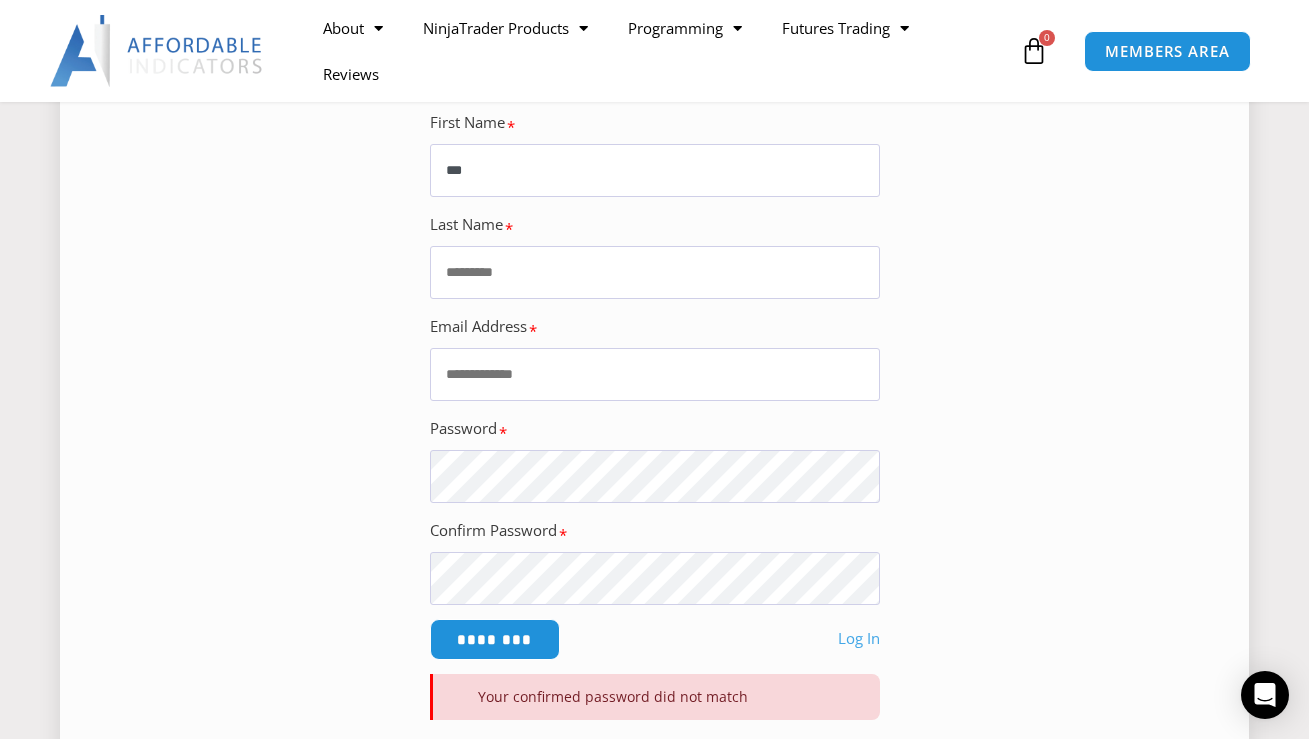 type on "***" 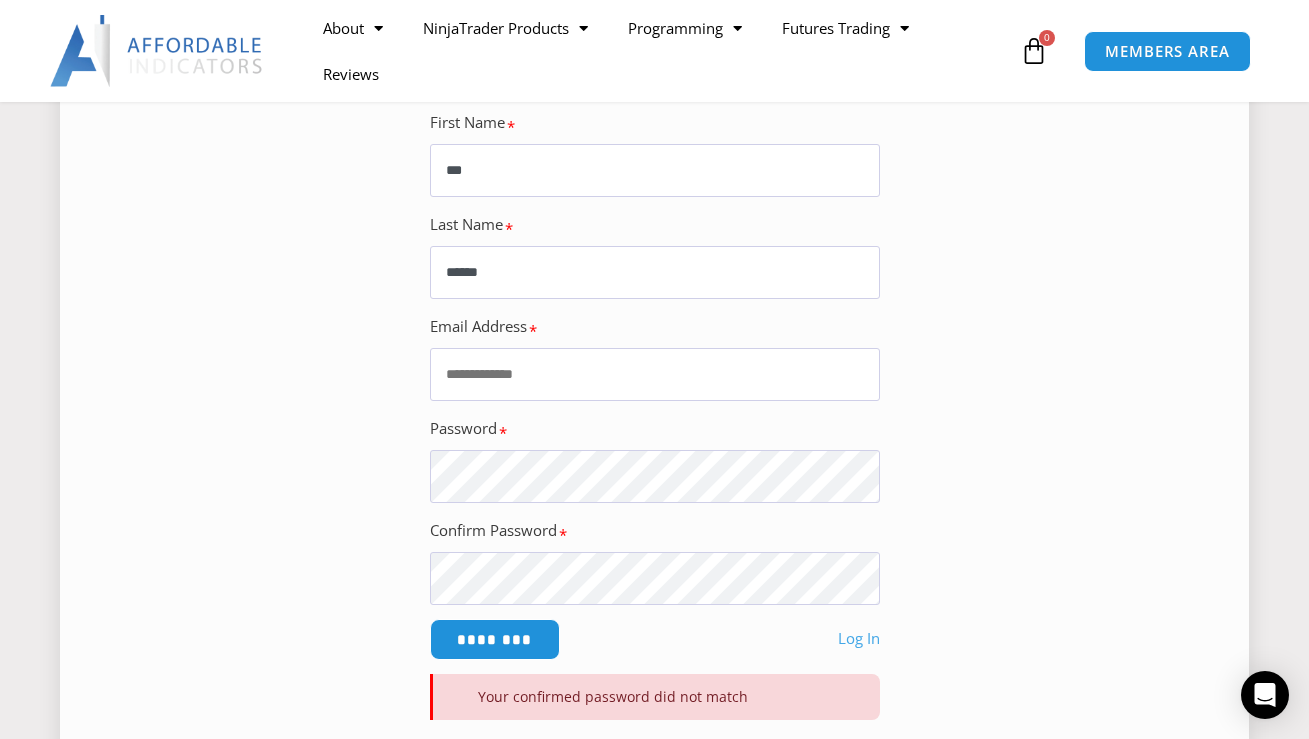 type on "******" 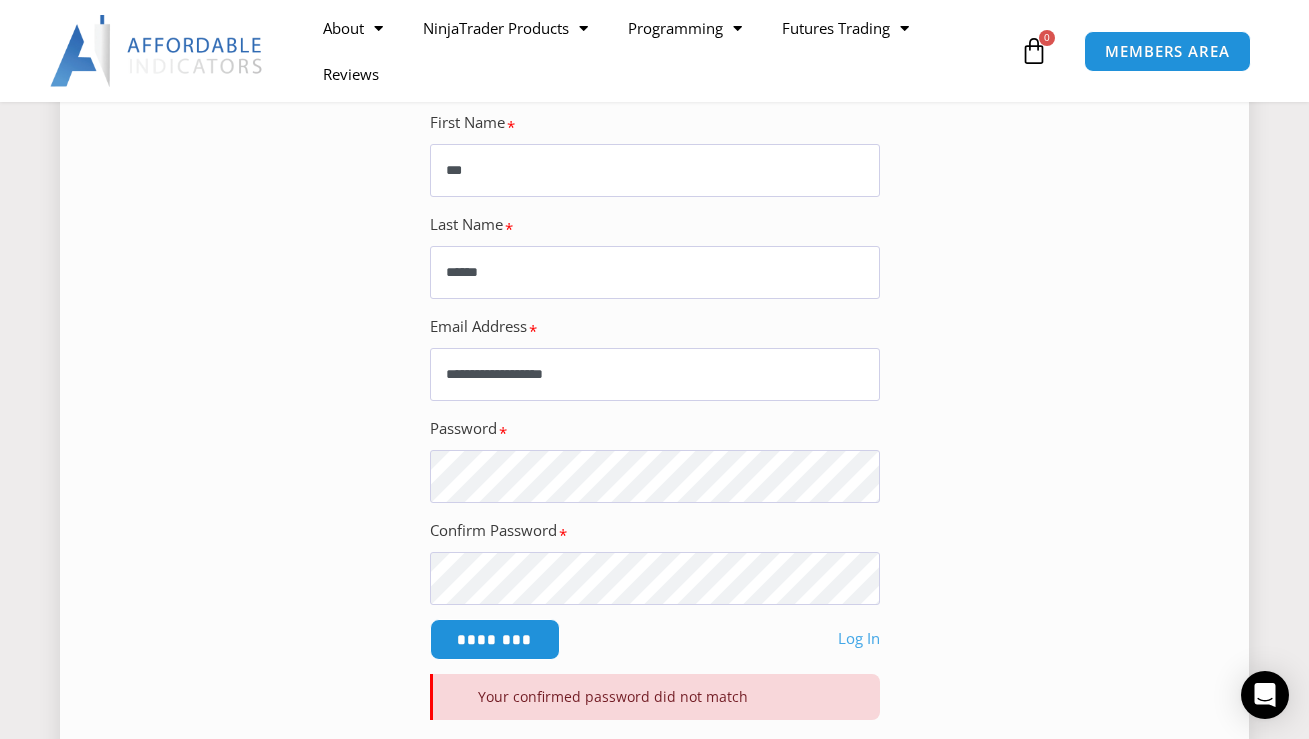 type on "**********" 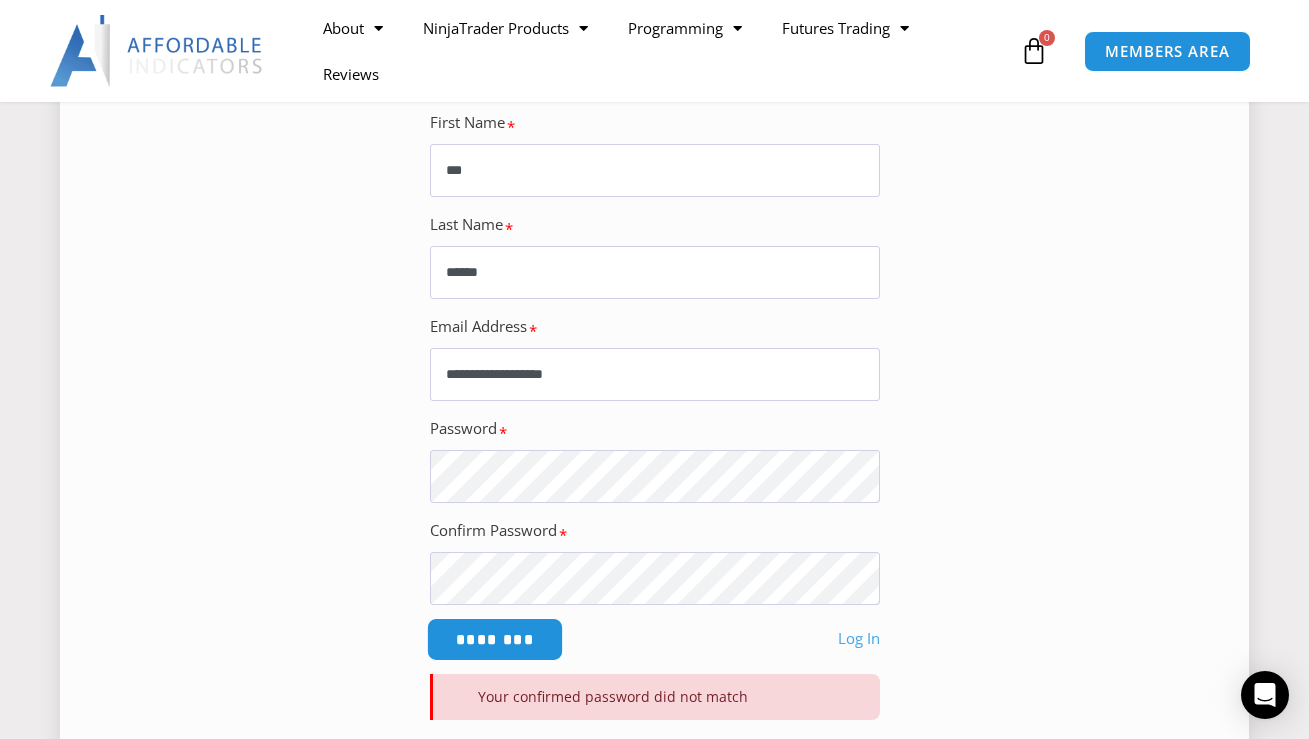 click on "********" at bounding box center (494, 639) 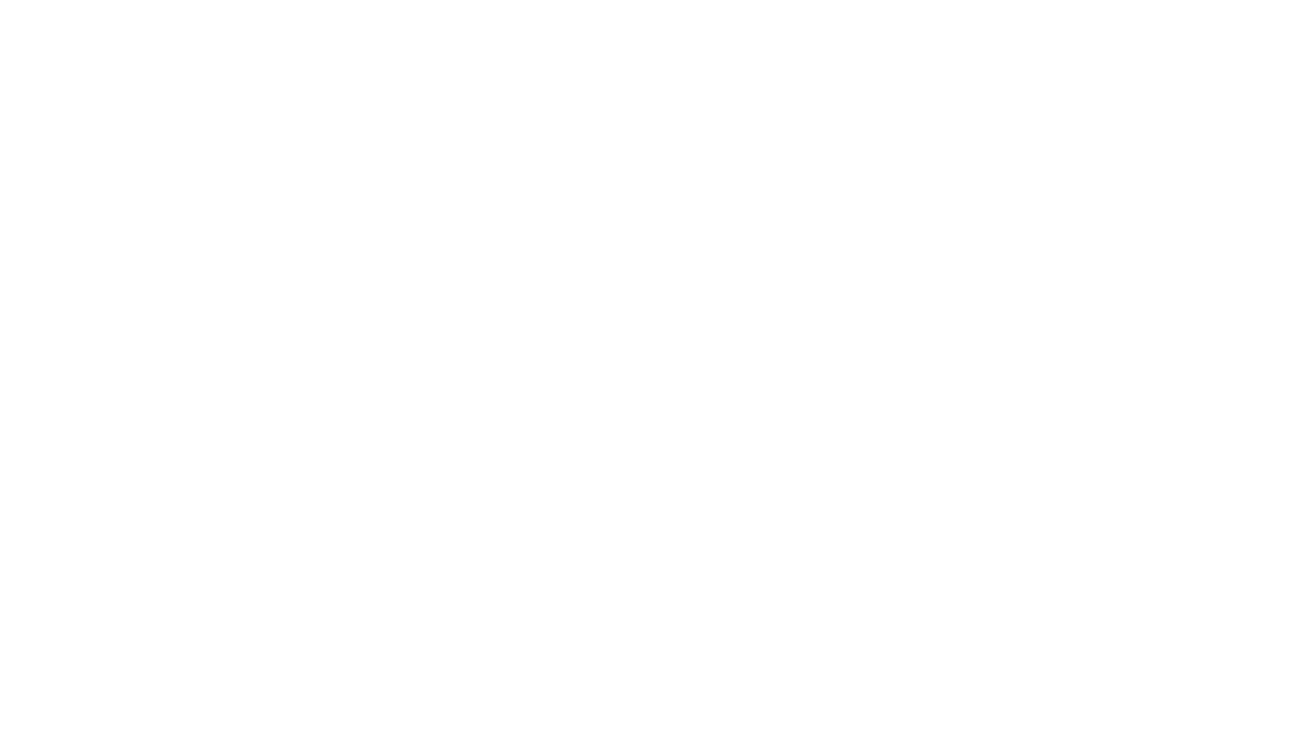 scroll, scrollTop: 0, scrollLeft: 0, axis: both 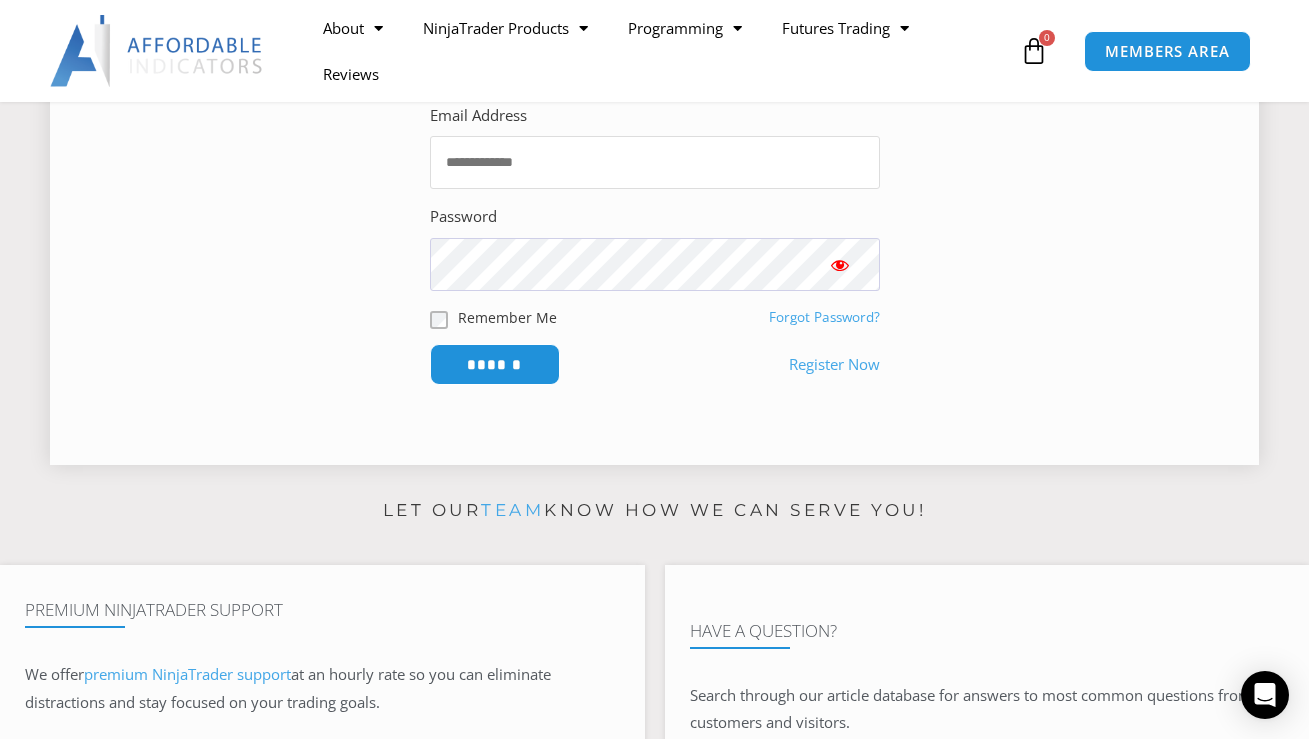click on "Email Address" at bounding box center (655, 162) 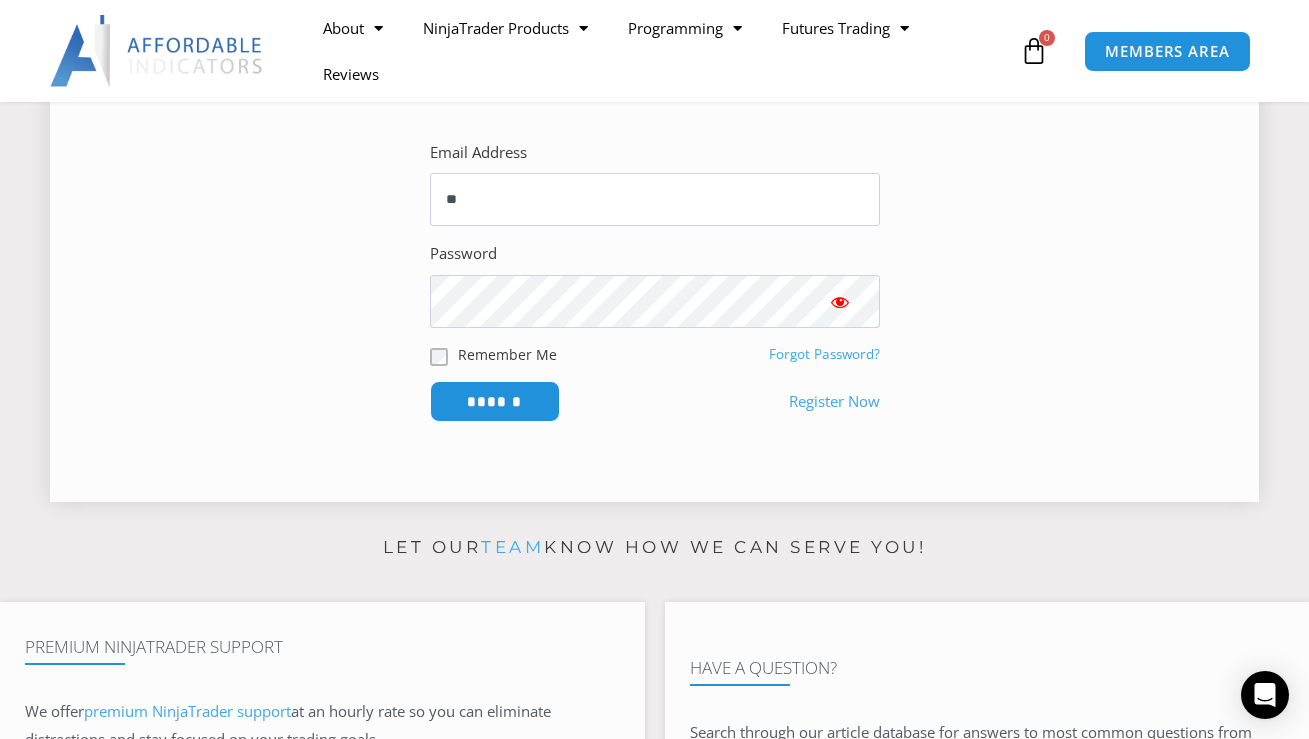 scroll, scrollTop: 391, scrollLeft: 0, axis: vertical 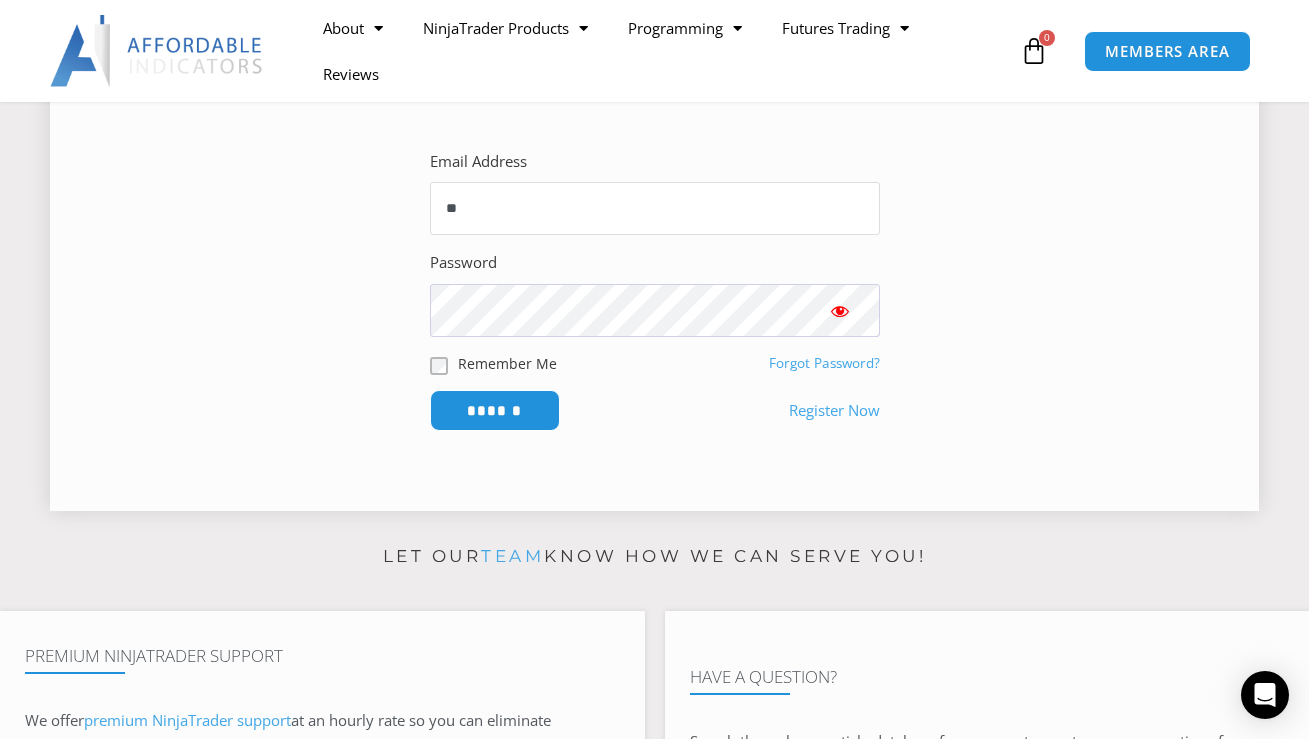 click on "**" at bounding box center (655, 208) 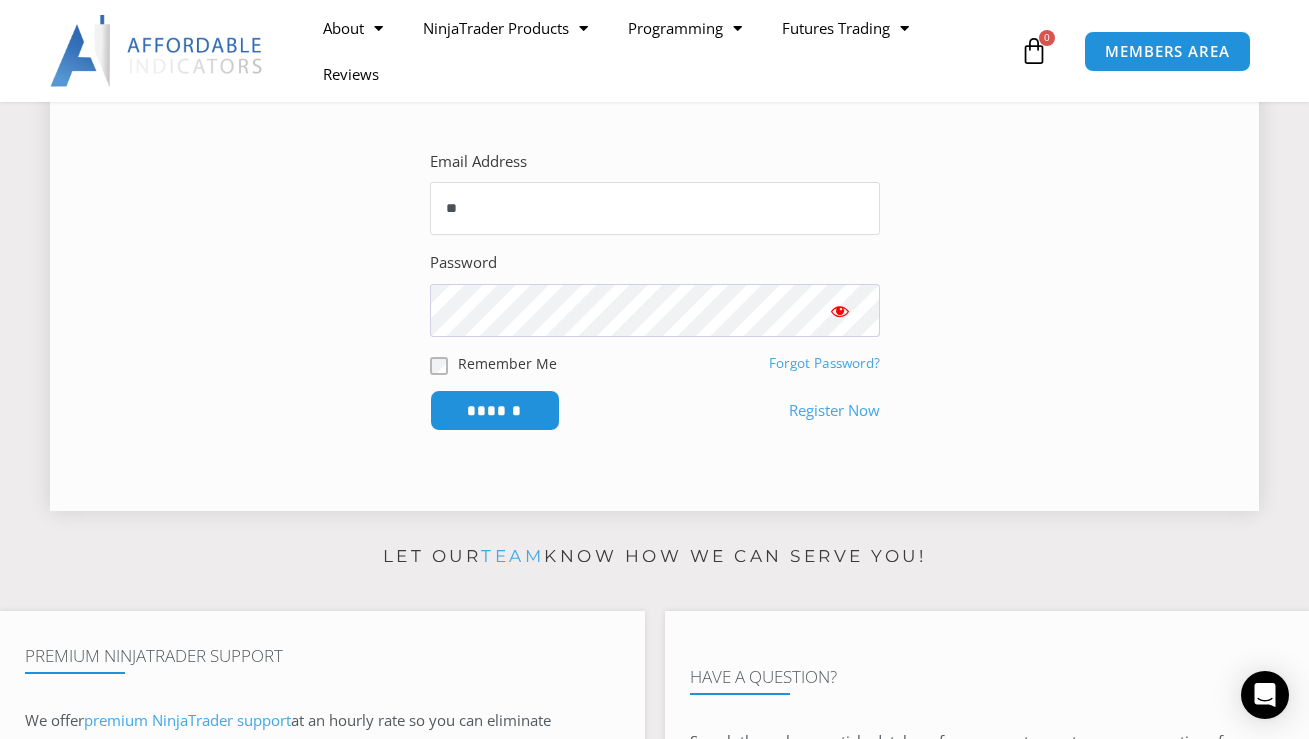 click on "**" at bounding box center (655, 208) 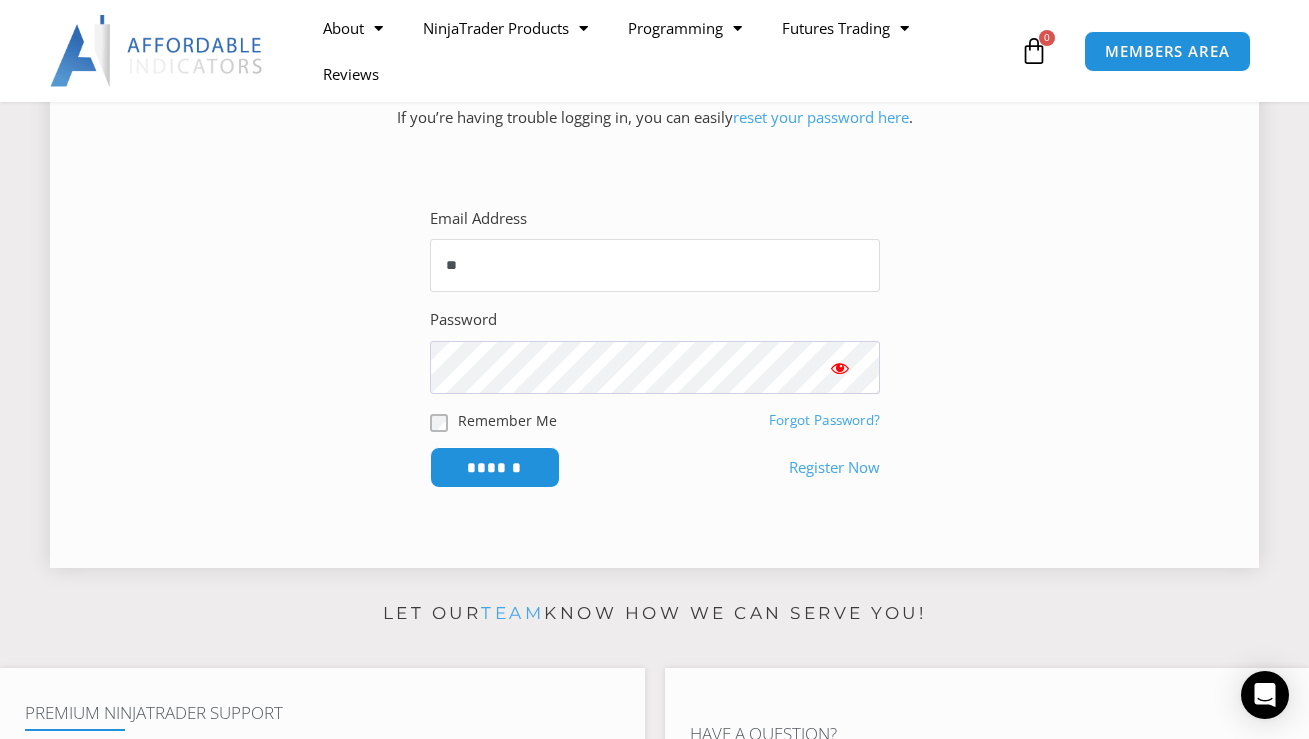 scroll, scrollTop: 349, scrollLeft: 0, axis: vertical 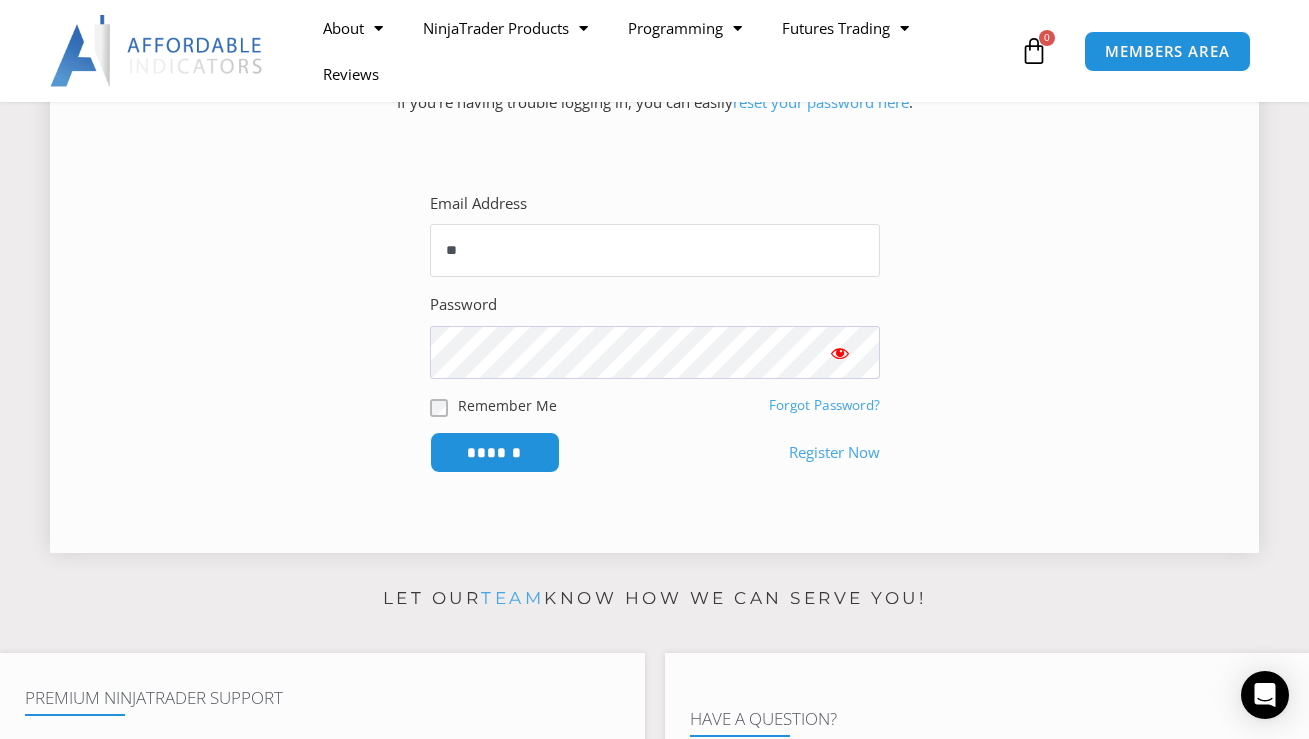 click on "**" at bounding box center [655, 250] 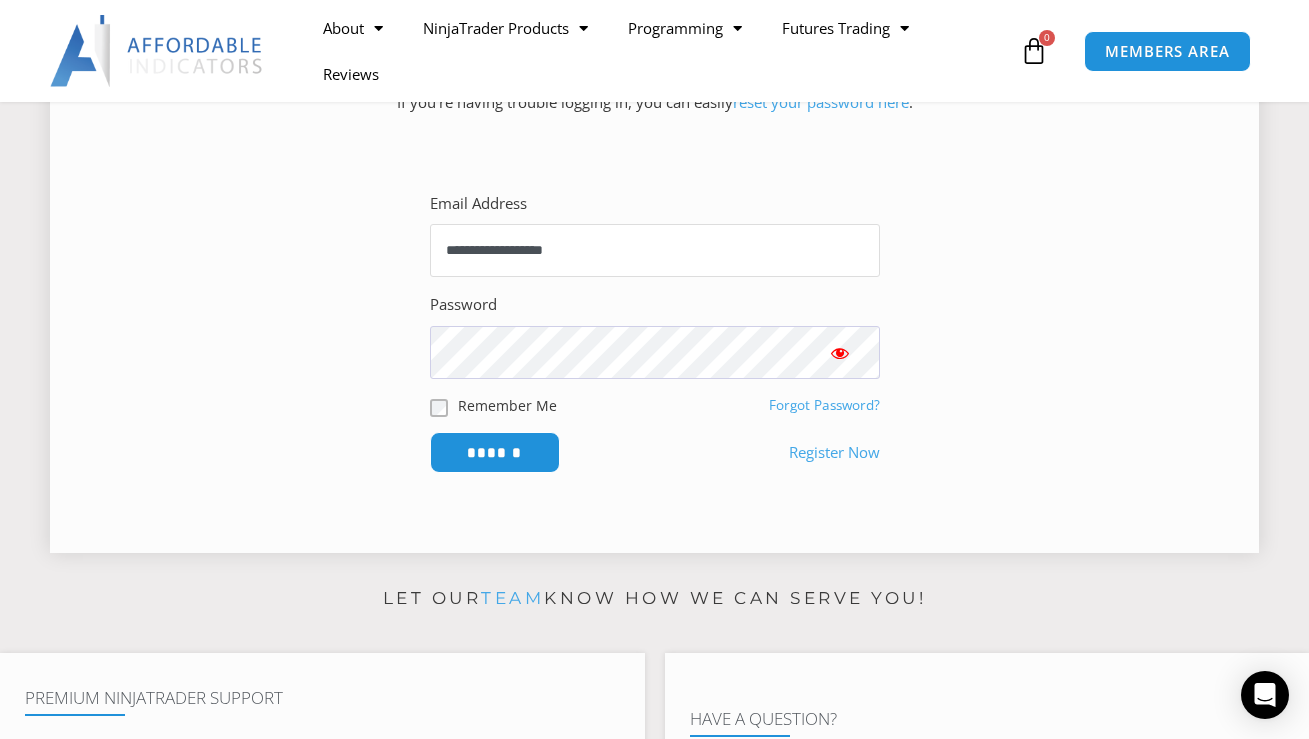 type on "**********" 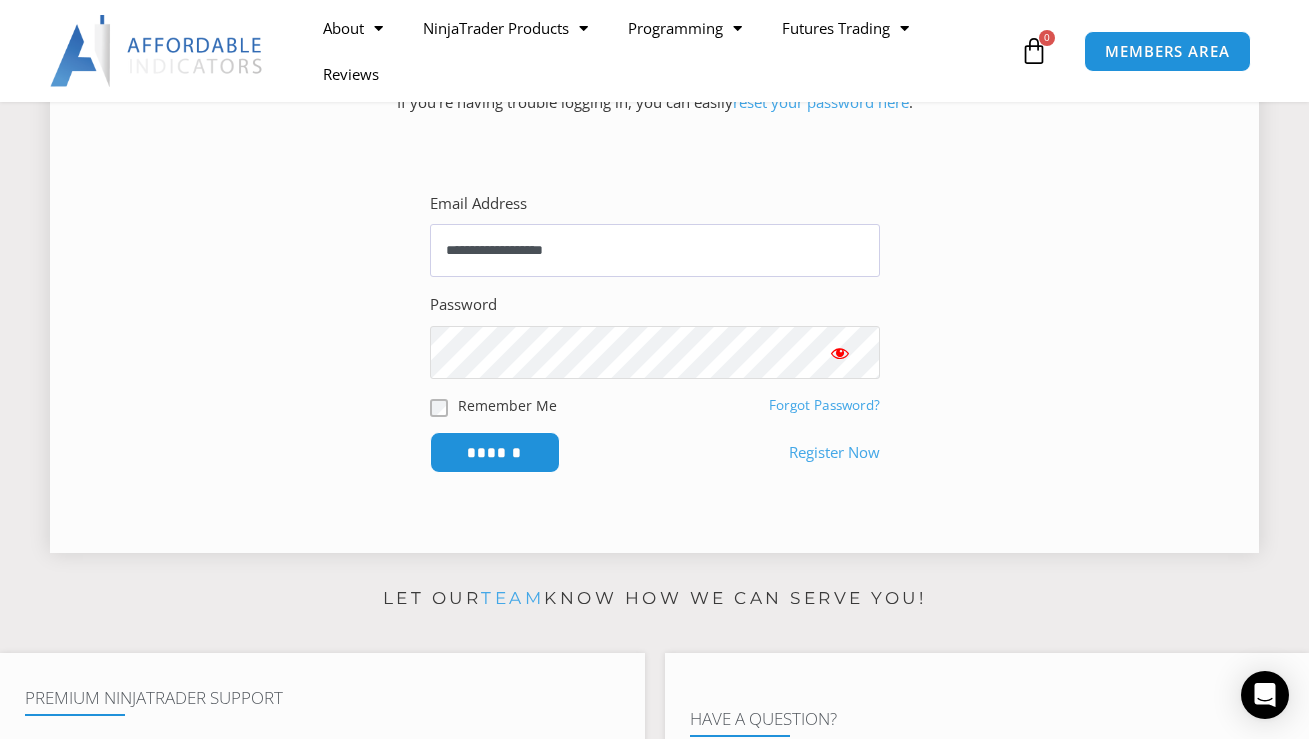 click on "******" at bounding box center [495, 452] 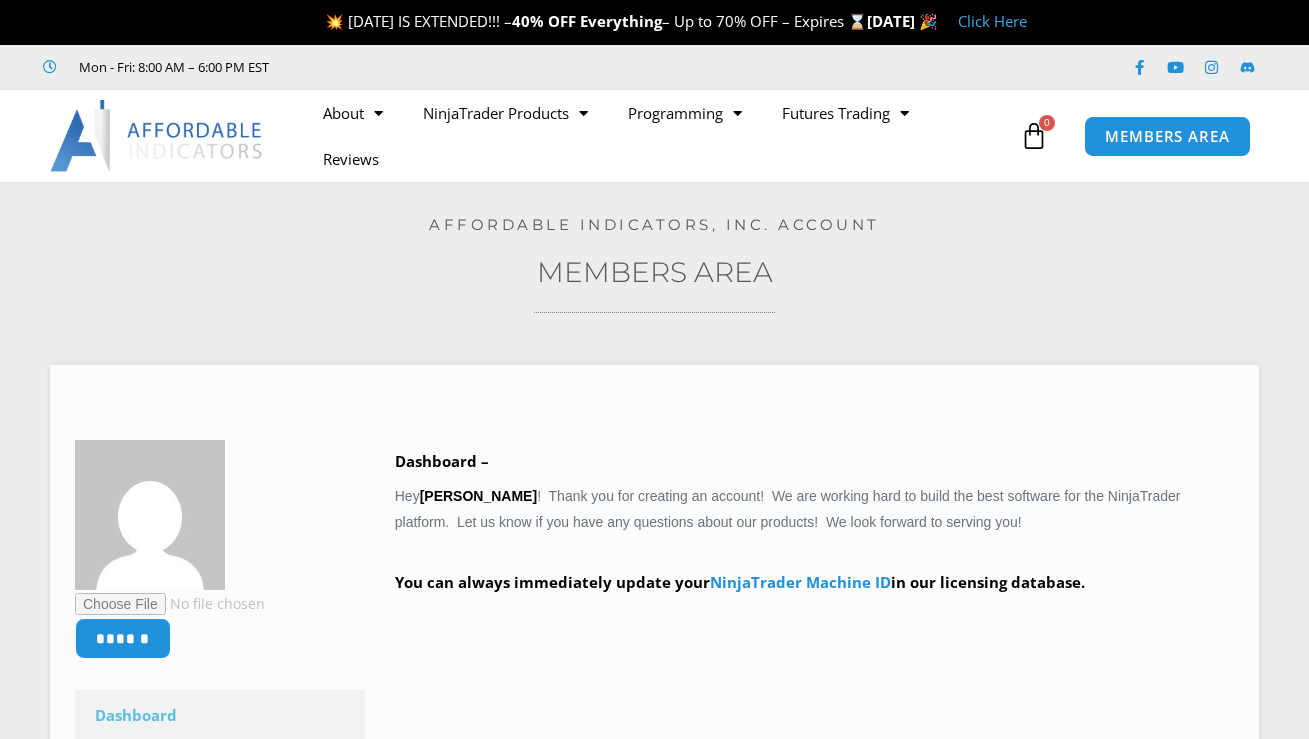 scroll, scrollTop: 0, scrollLeft: 0, axis: both 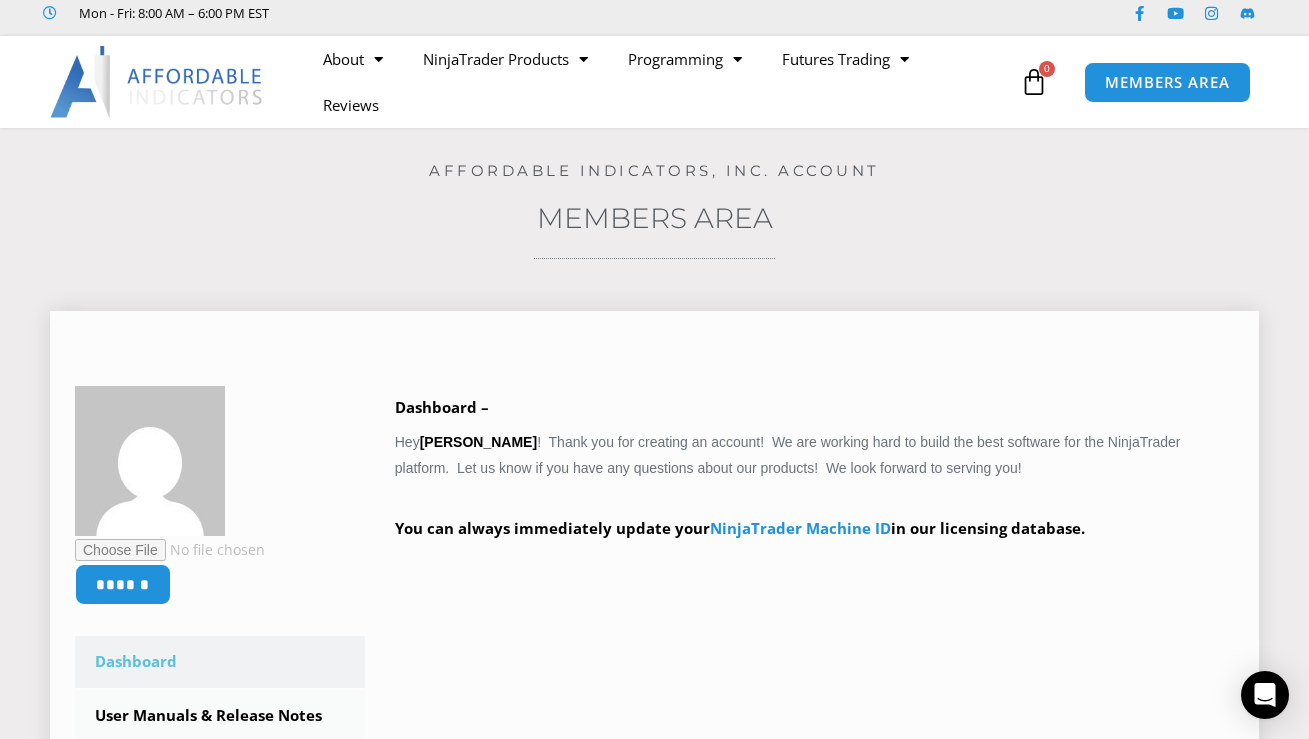 click on "******
Dashboard
Subscriptions
User Manuals & Release Notes
NinjaScript Downloads
NinjaTrader Machine IDs
Order History
Account Details
Addresses
Payment Methods
Logout
Dashboard –  Hey  [PERSON_NAME] !  Thank you for creating an account!  We are working hard to build the best software for the NinjaTrader platform.  Let us know if you have any questions about our products!  We look forward to serving you!" at bounding box center [654, 727] 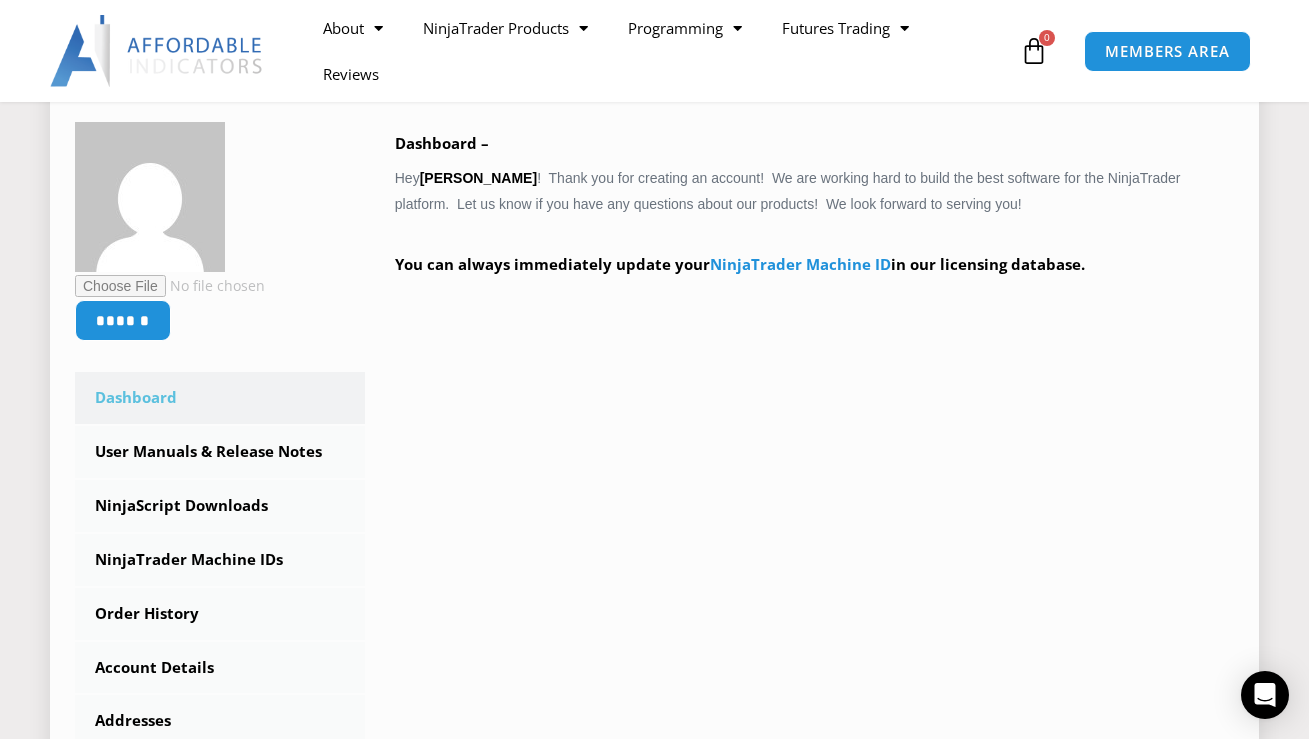 scroll, scrollTop: 501, scrollLeft: 0, axis: vertical 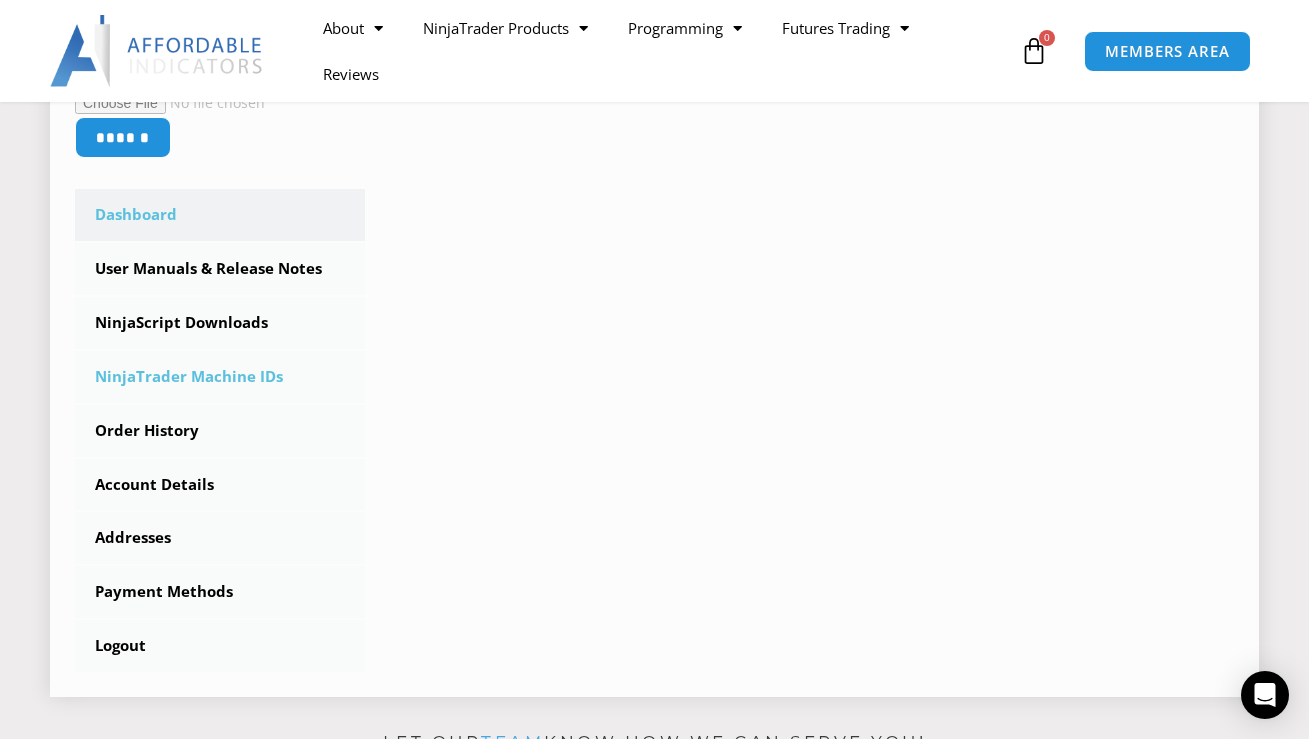 click on "NinjaTrader Machine IDs" at bounding box center [220, 377] 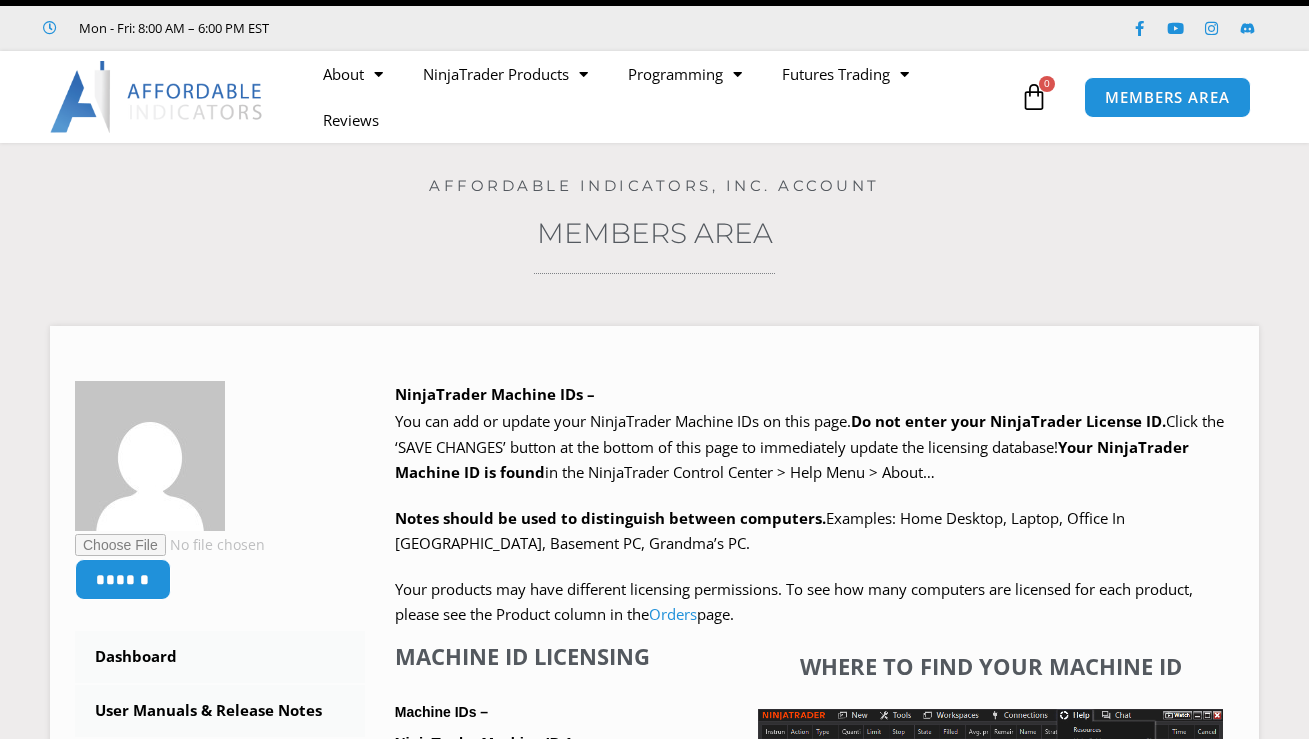 scroll, scrollTop: 0, scrollLeft: 0, axis: both 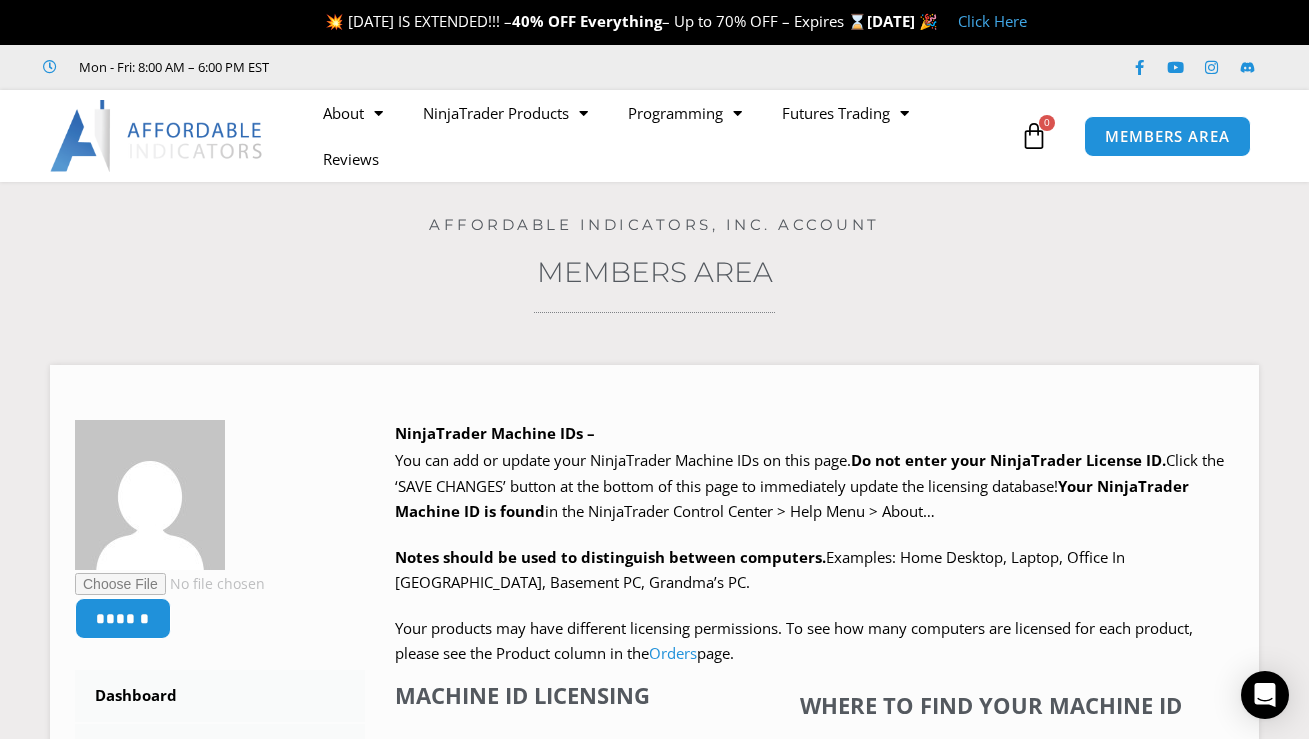 click on "Click Here" at bounding box center (992, 21) 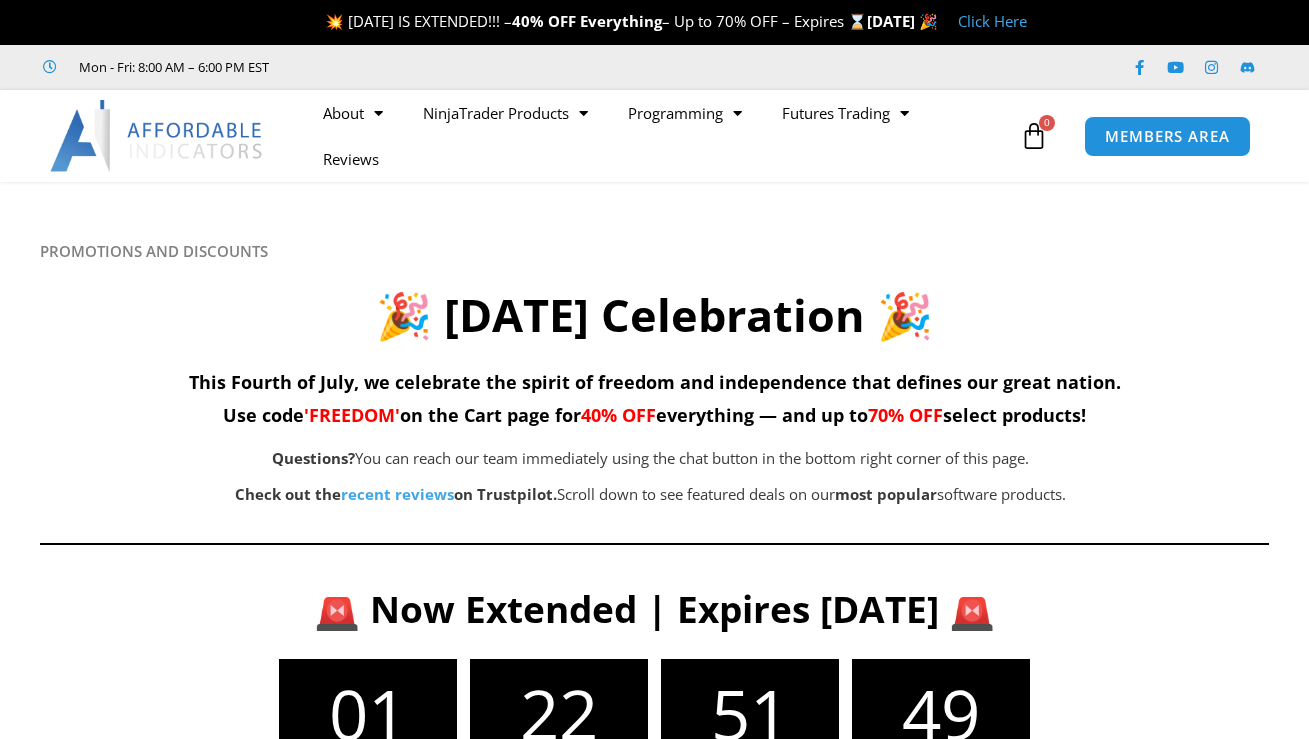 scroll, scrollTop: 0, scrollLeft: 0, axis: both 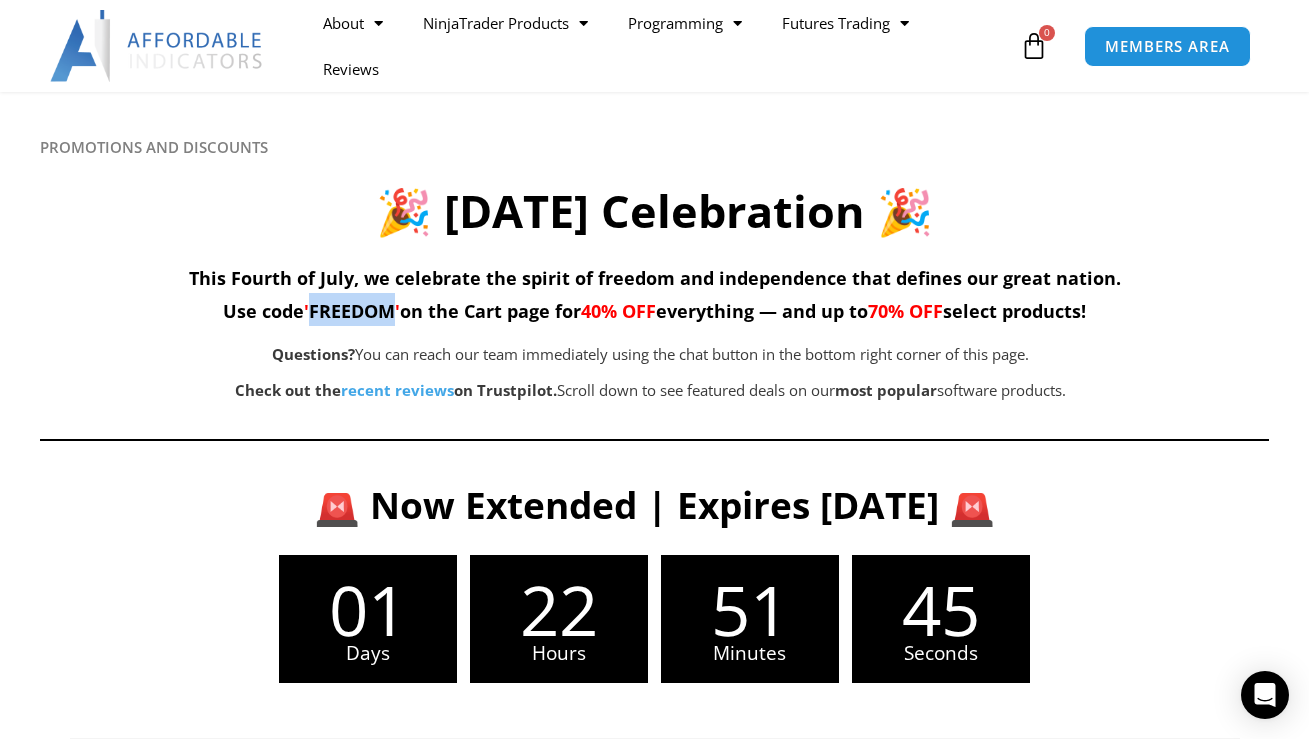 drag, startPoint x: 389, startPoint y: 312, endPoint x: 301, endPoint y: 315, distance: 88.051125 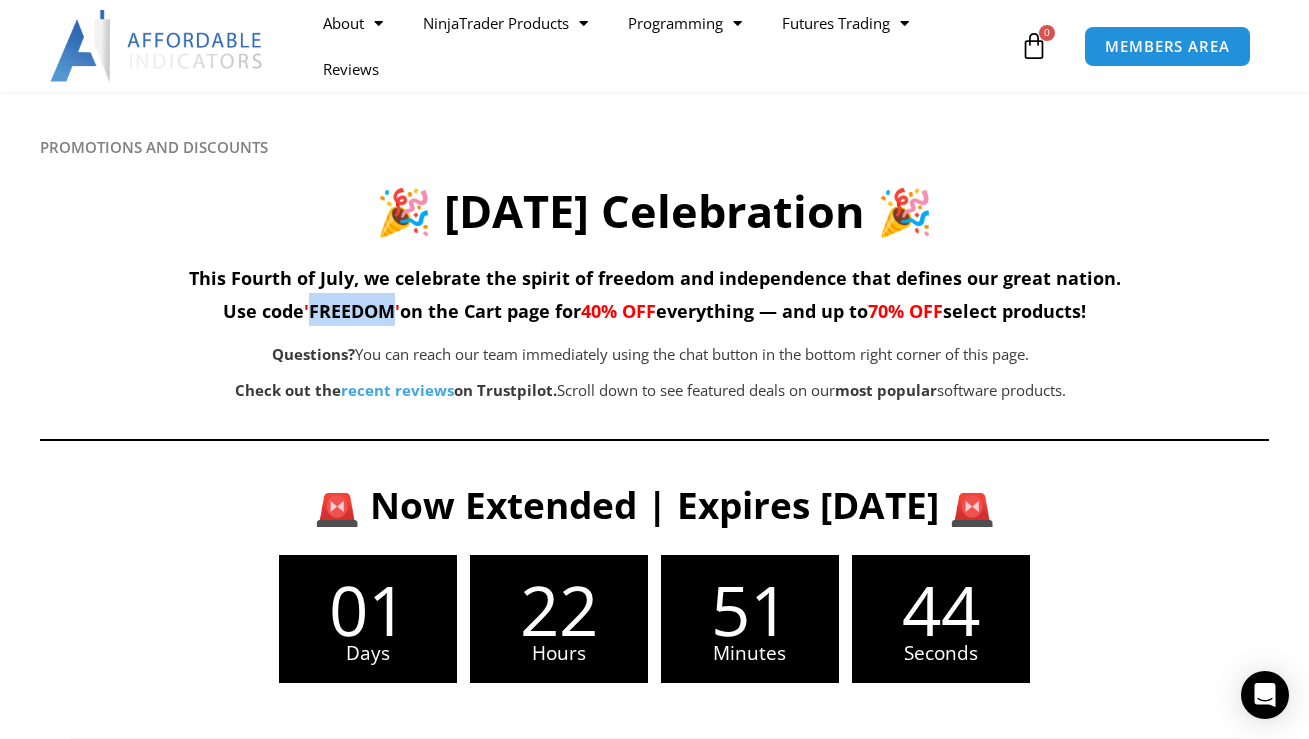 copy on "FREEDOM" 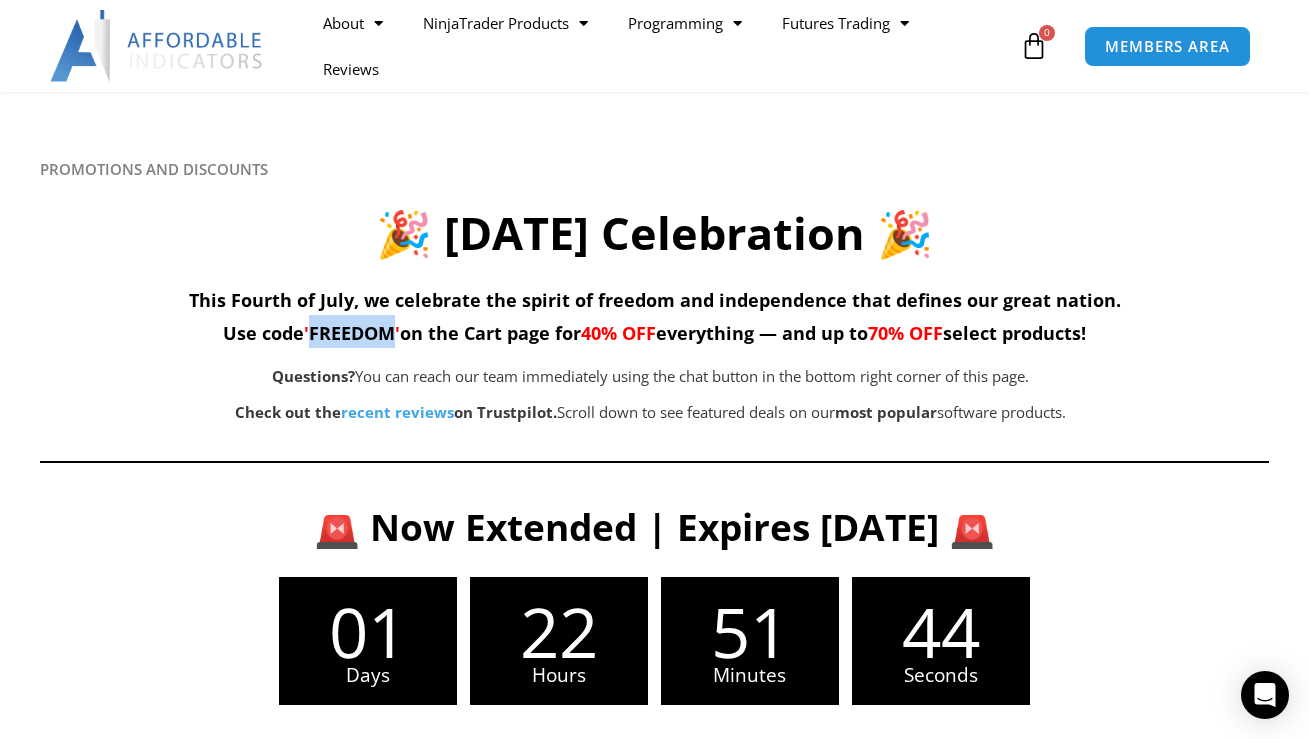 scroll, scrollTop: 0, scrollLeft: 0, axis: both 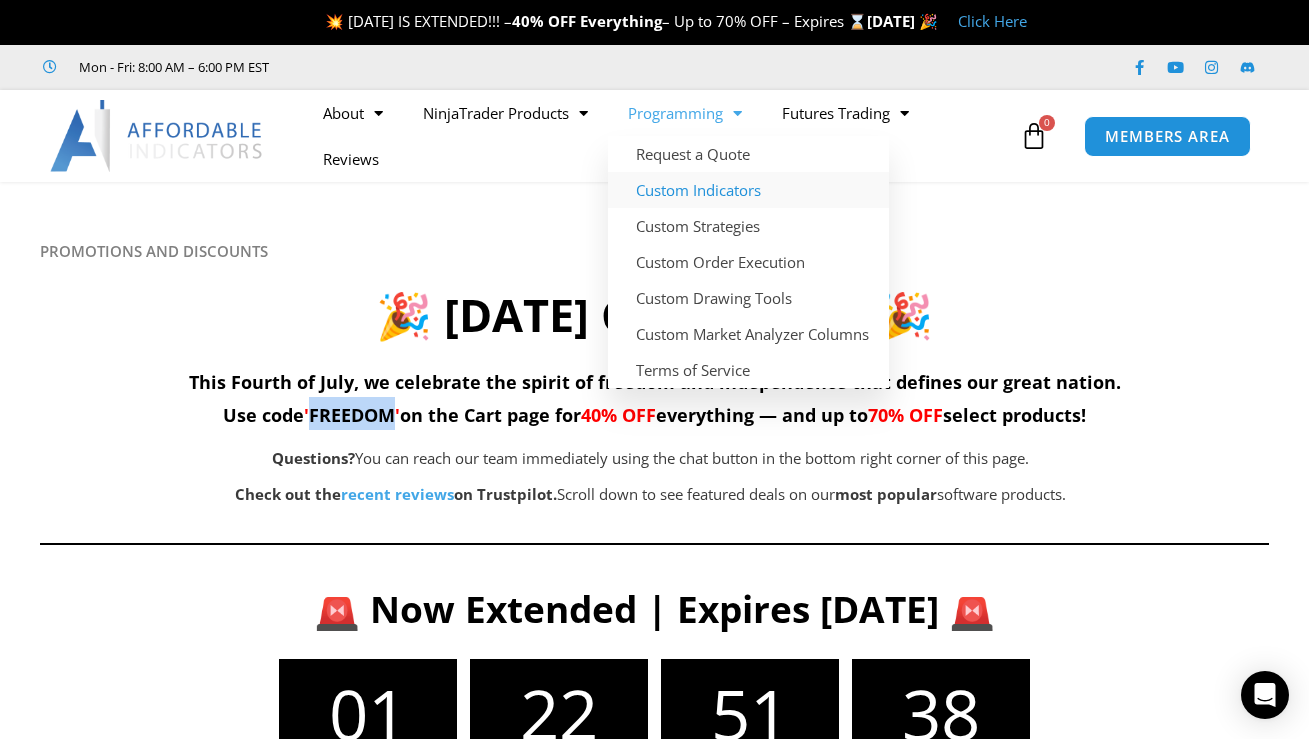 click on "Custom Indicators" 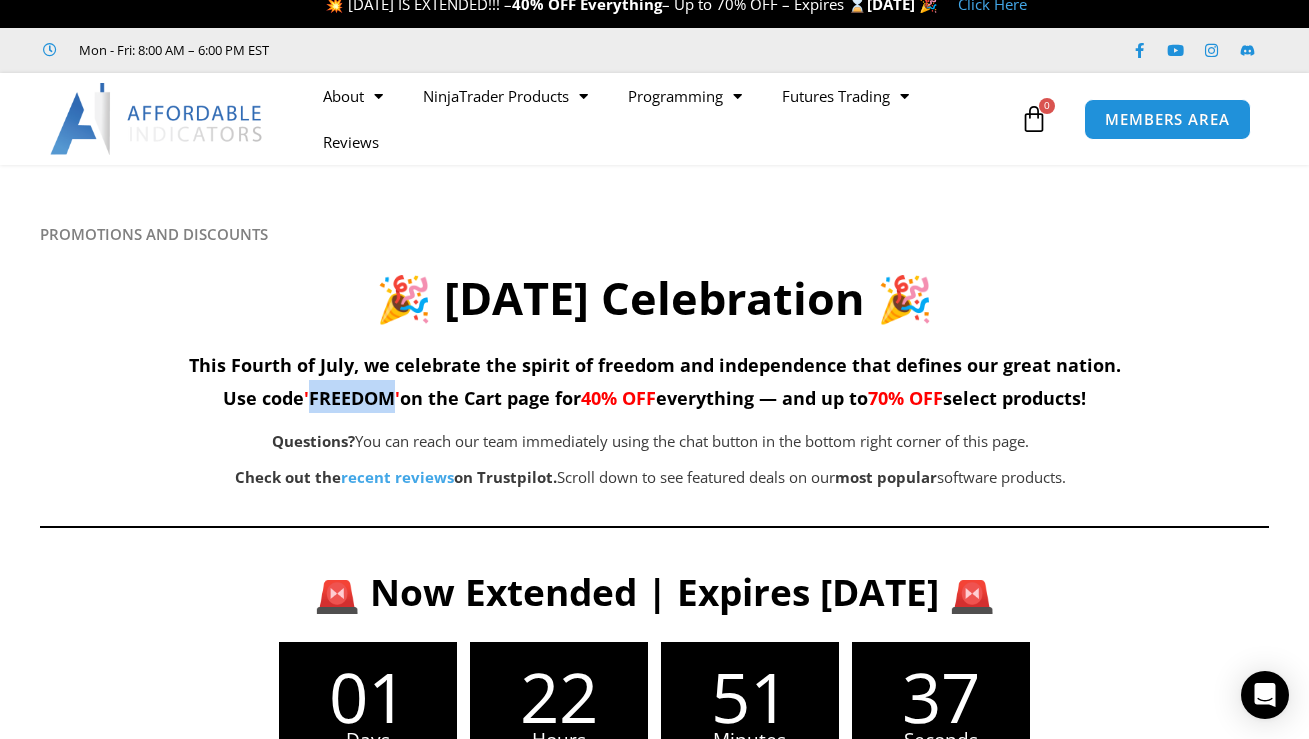scroll, scrollTop: 20, scrollLeft: 0, axis: vertical 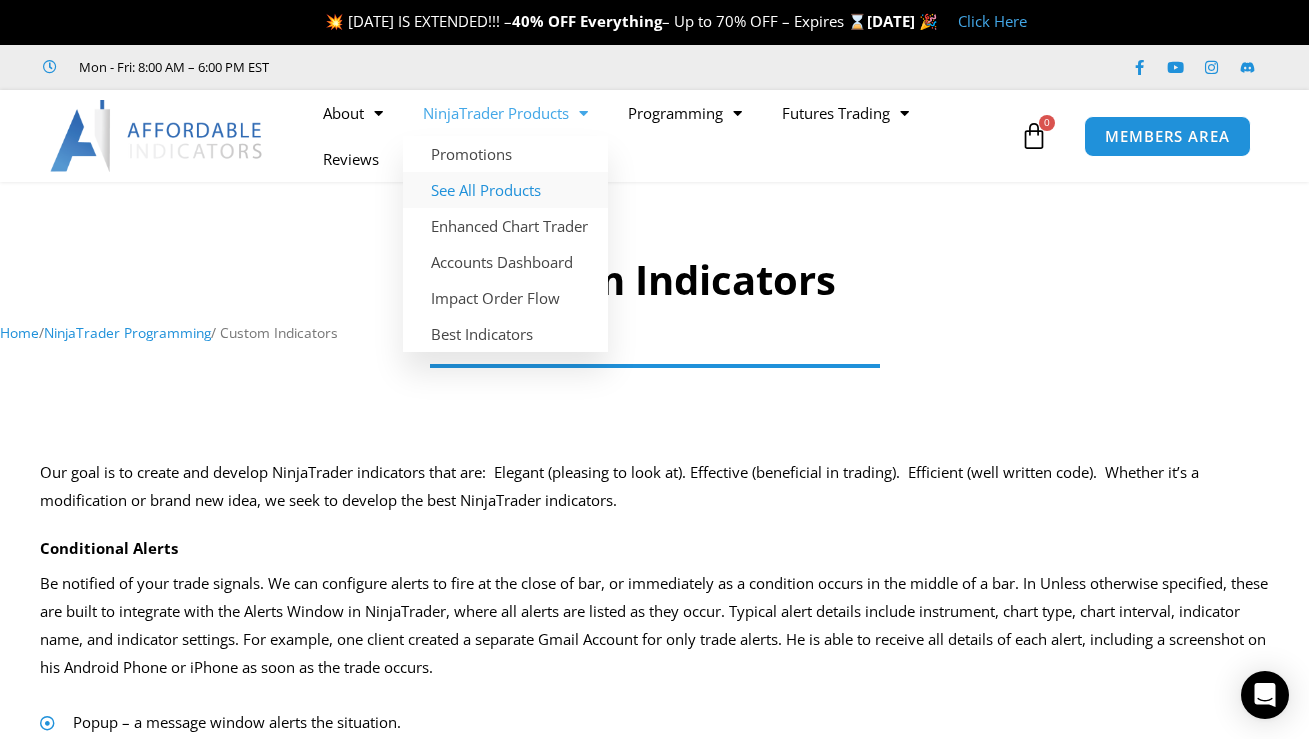 click on "See All Products" 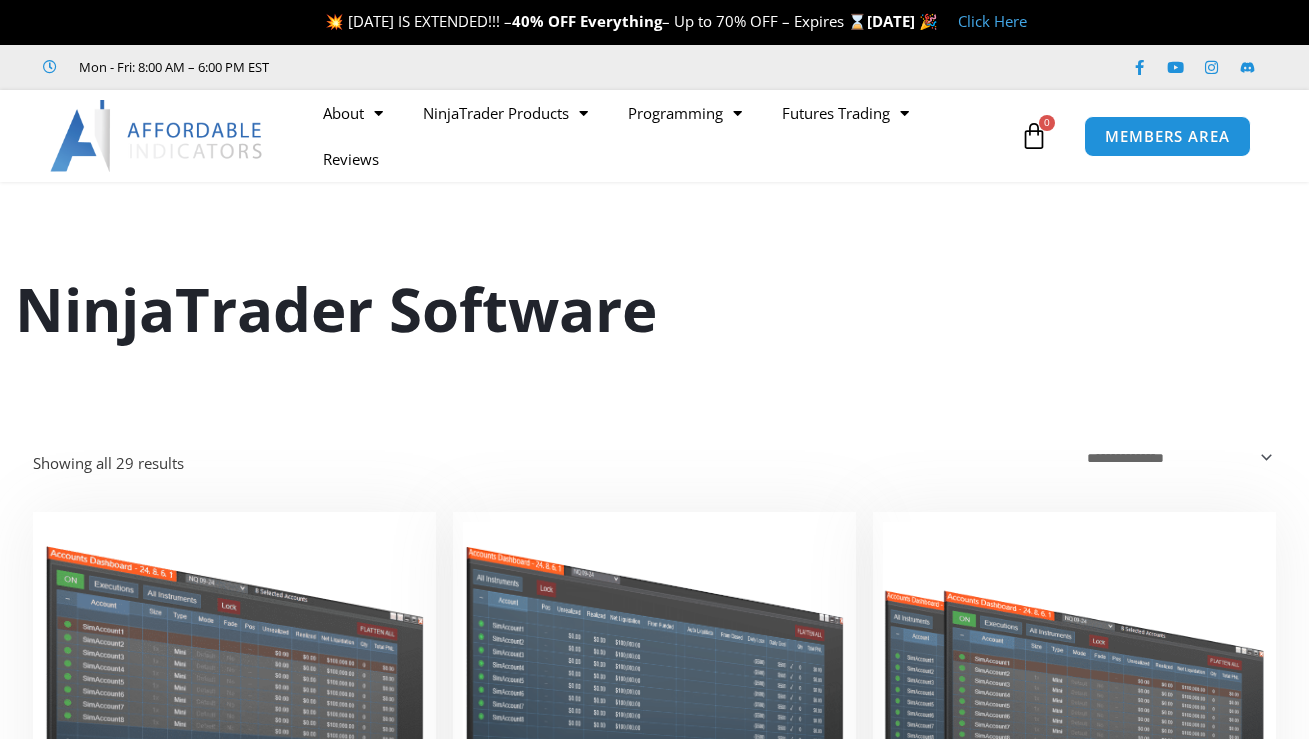scroll, scrollTop: 0, scrollLeft: 0, axis: both 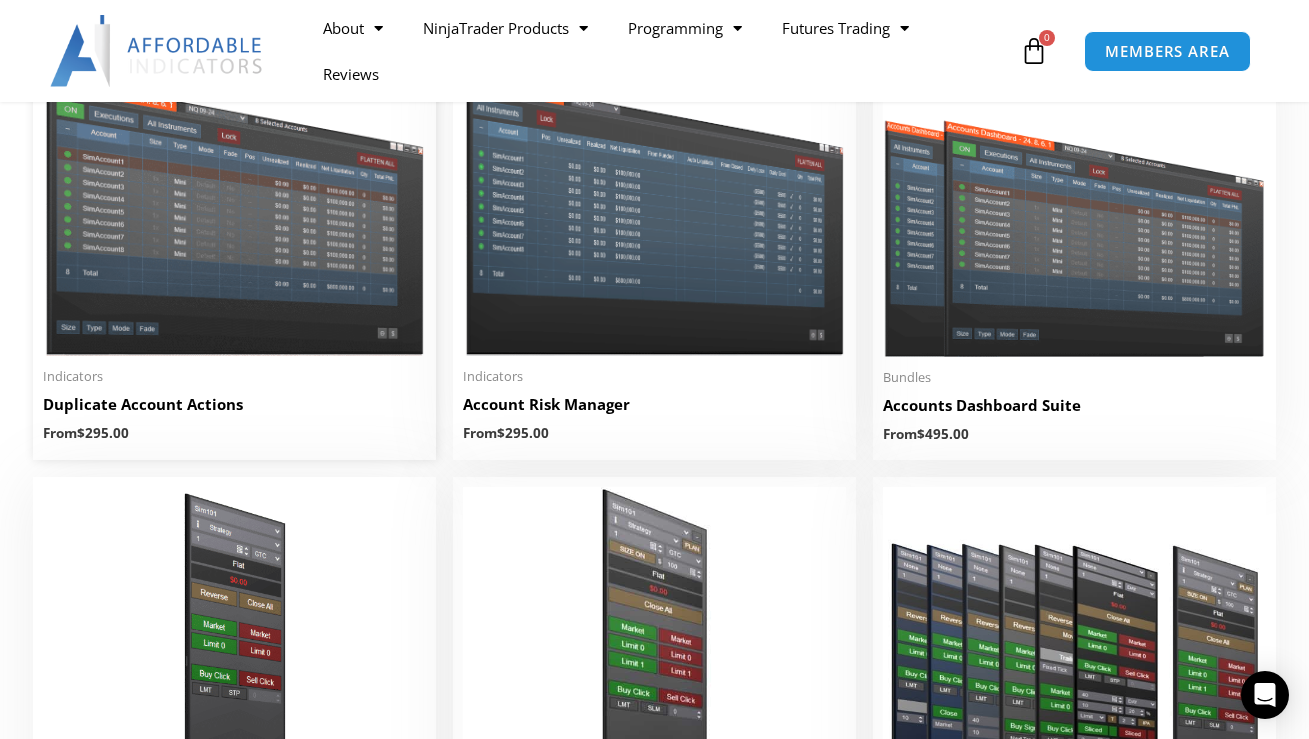 click on "Duplicate Account Actions" at bounding box center (234, 404) 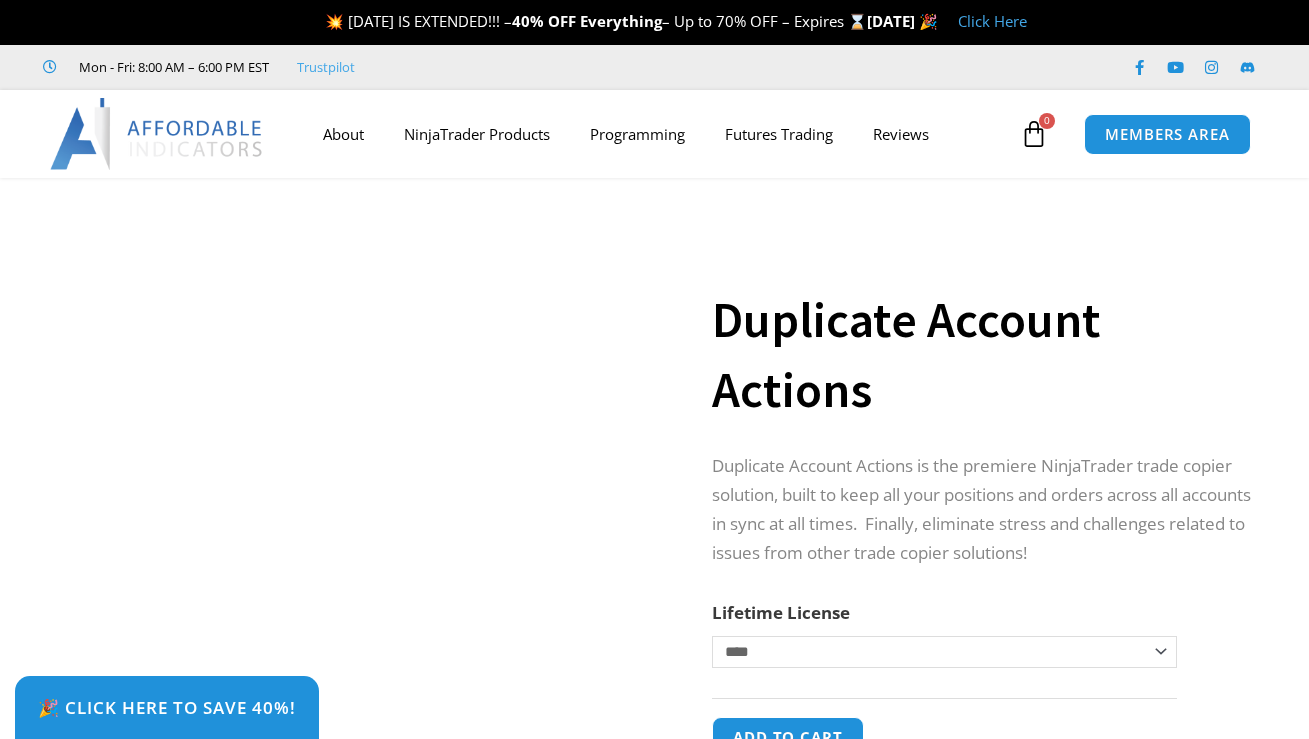 scroll, scrollTop: 0, scrollLeft: 0, axis: both 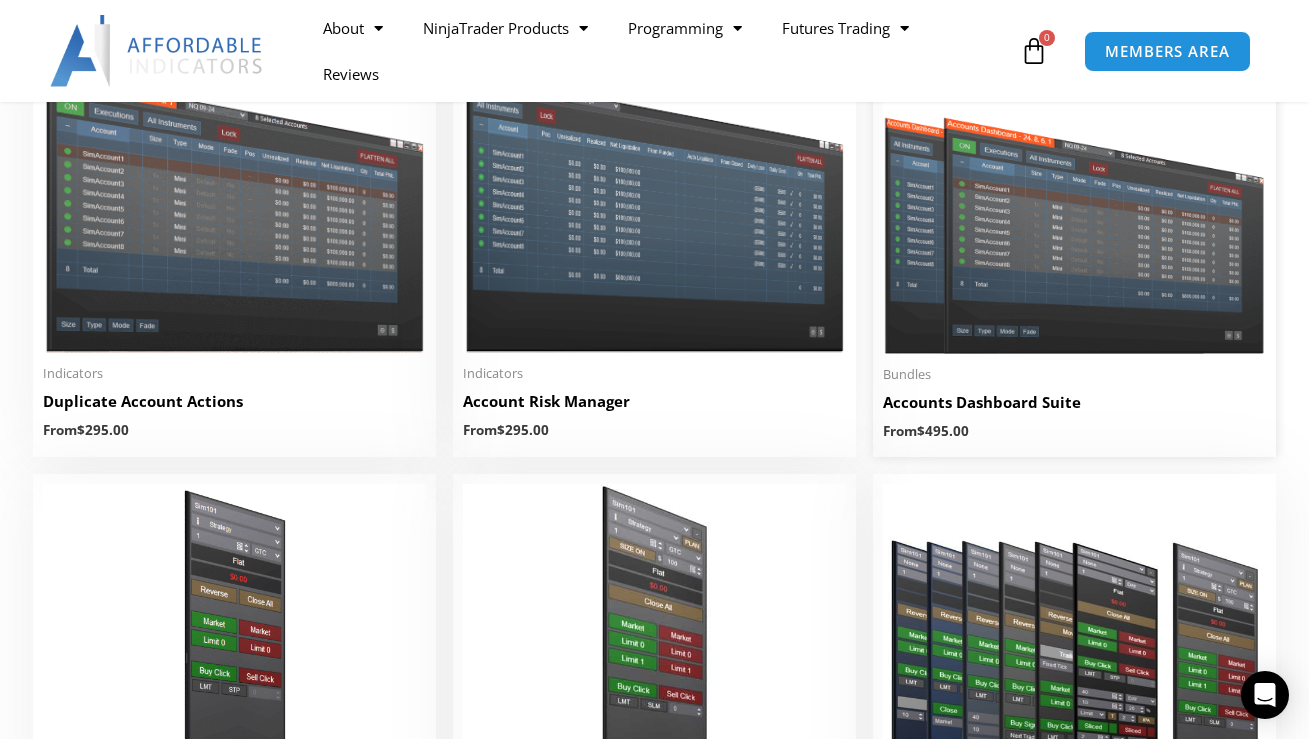 click on "Accounts Dashboard Suite" at bounding box center (1074, 402) 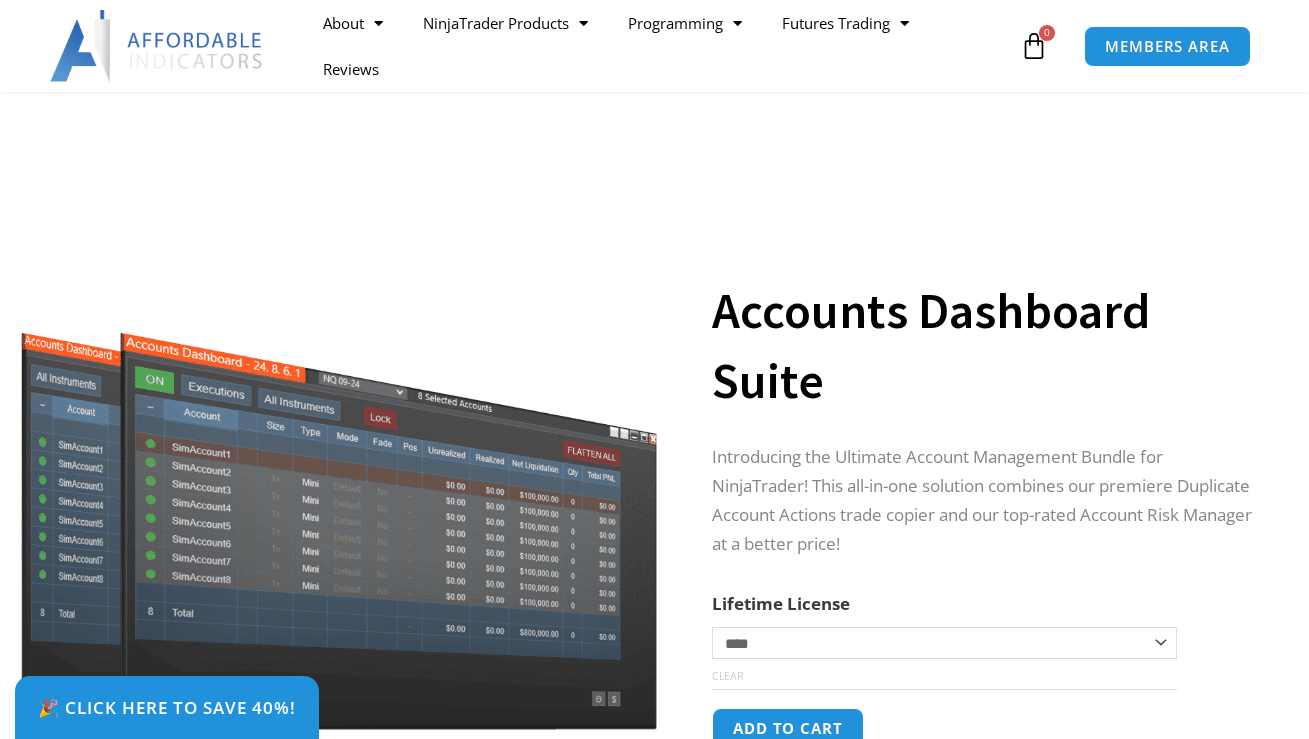 scroll, scrollTop: 161, scrollLeft: 0, axis: vertical 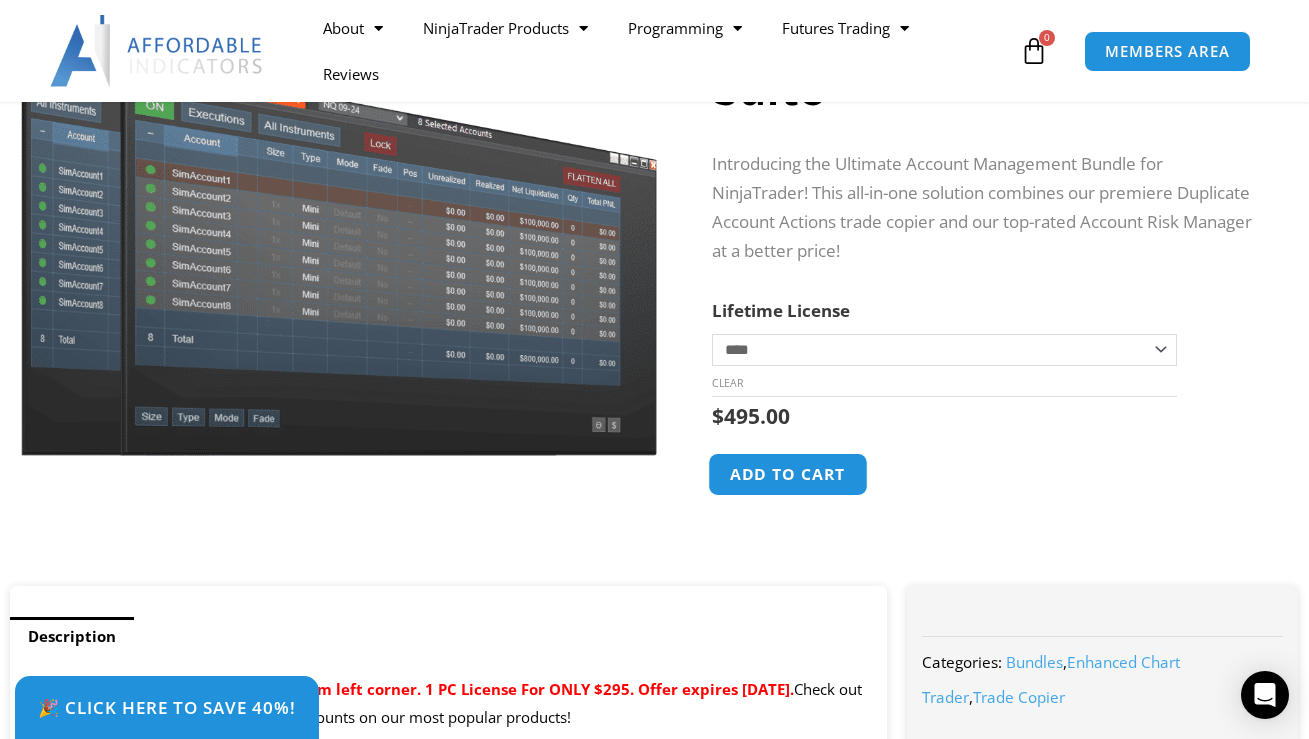 click on "Add to cart" 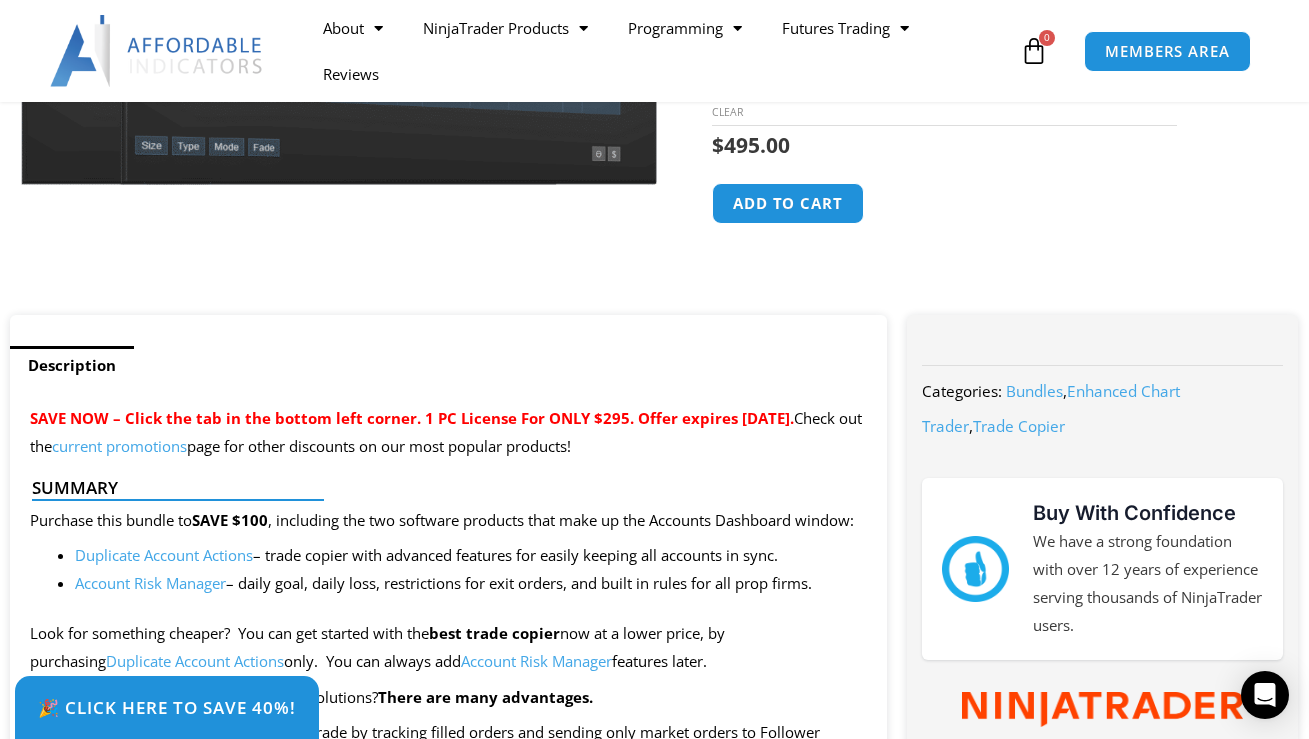 scroll, scrollTop: 685, scrollLeft: 0, axis: vertical 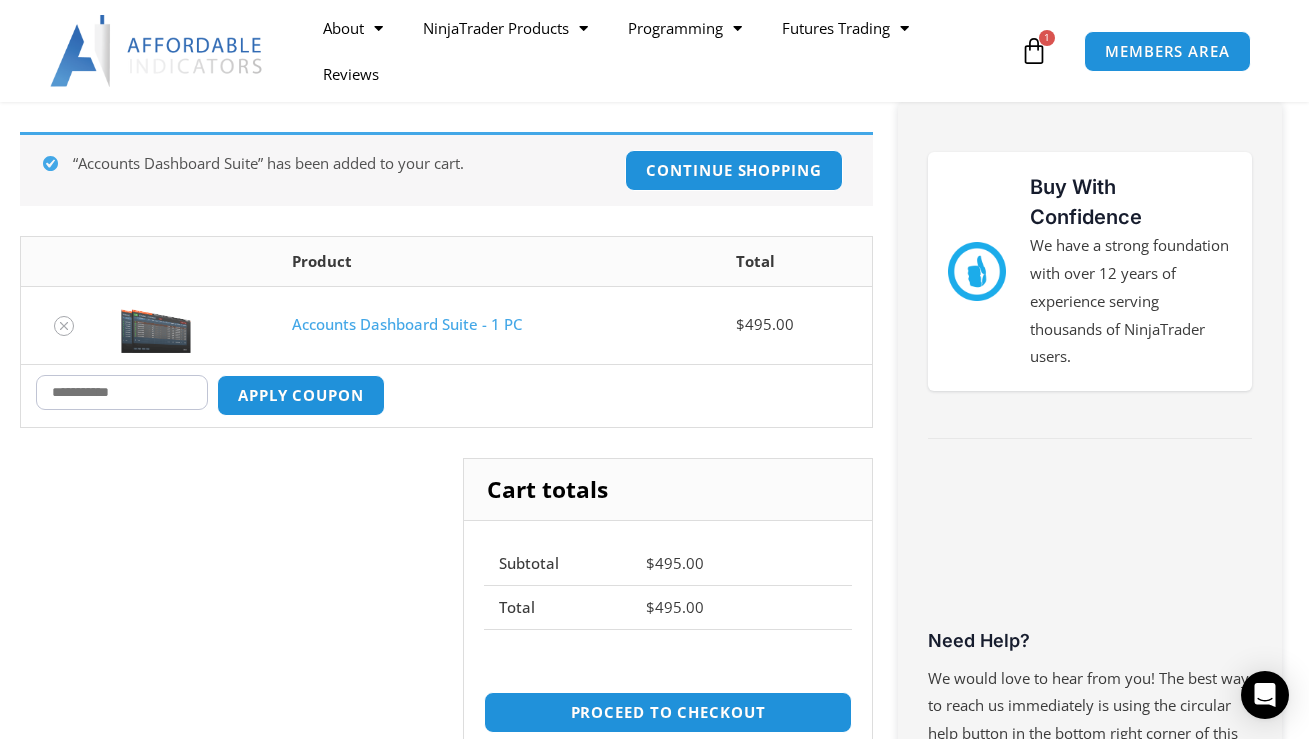 click on "Coupon:" at bounding box center [122, 392] 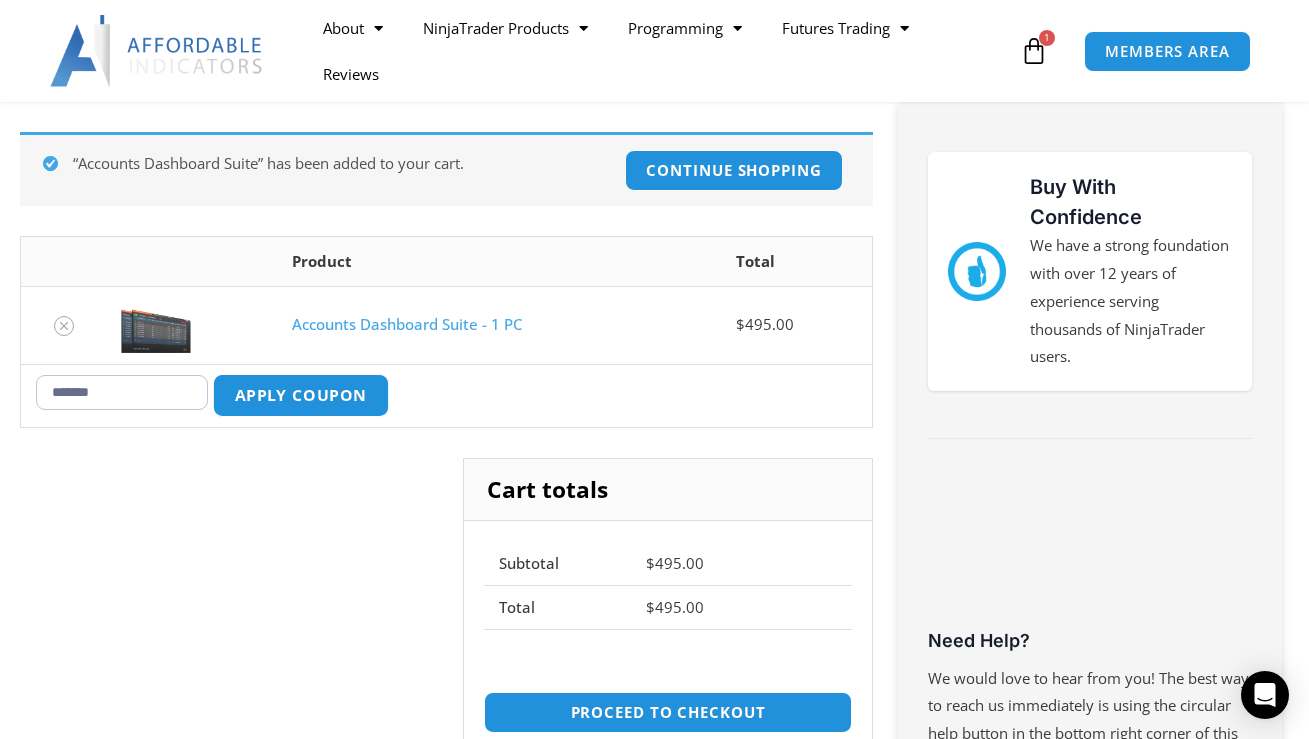type on "*******" 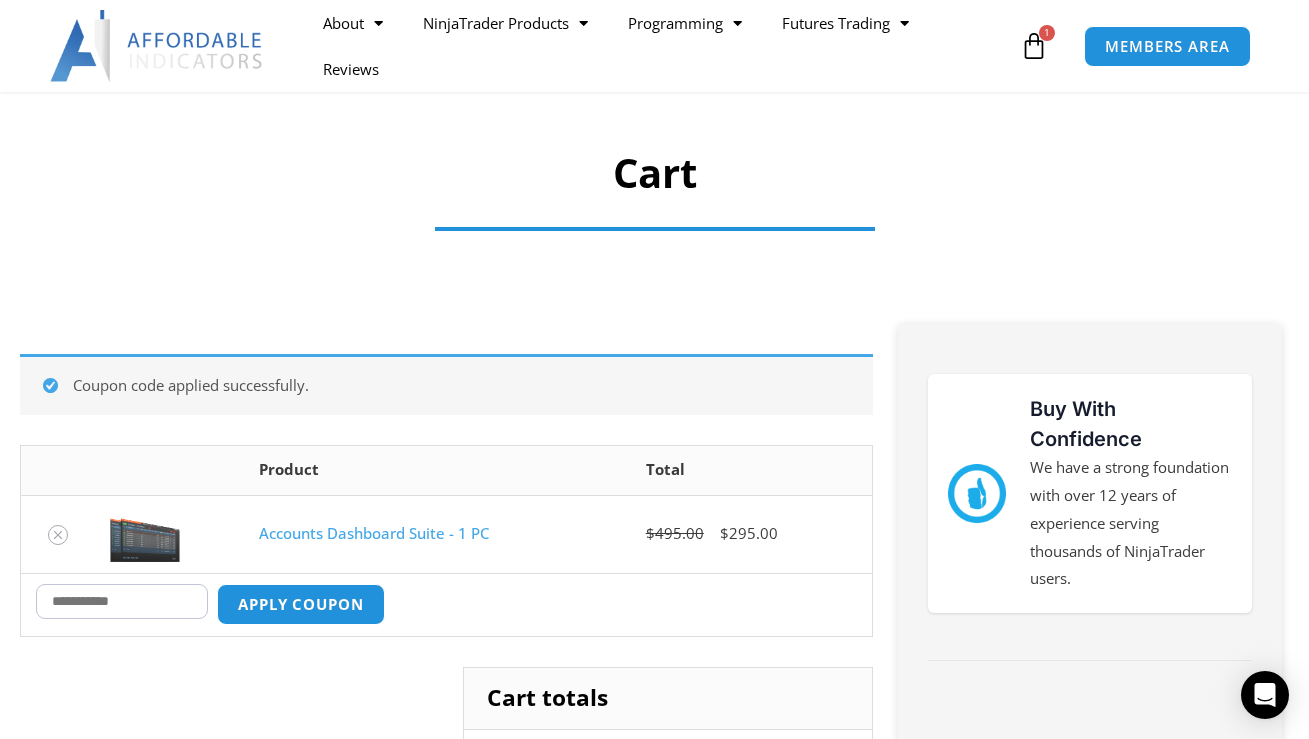scroll, scrollTop: 0, scrollLeft: 0, axis: both 